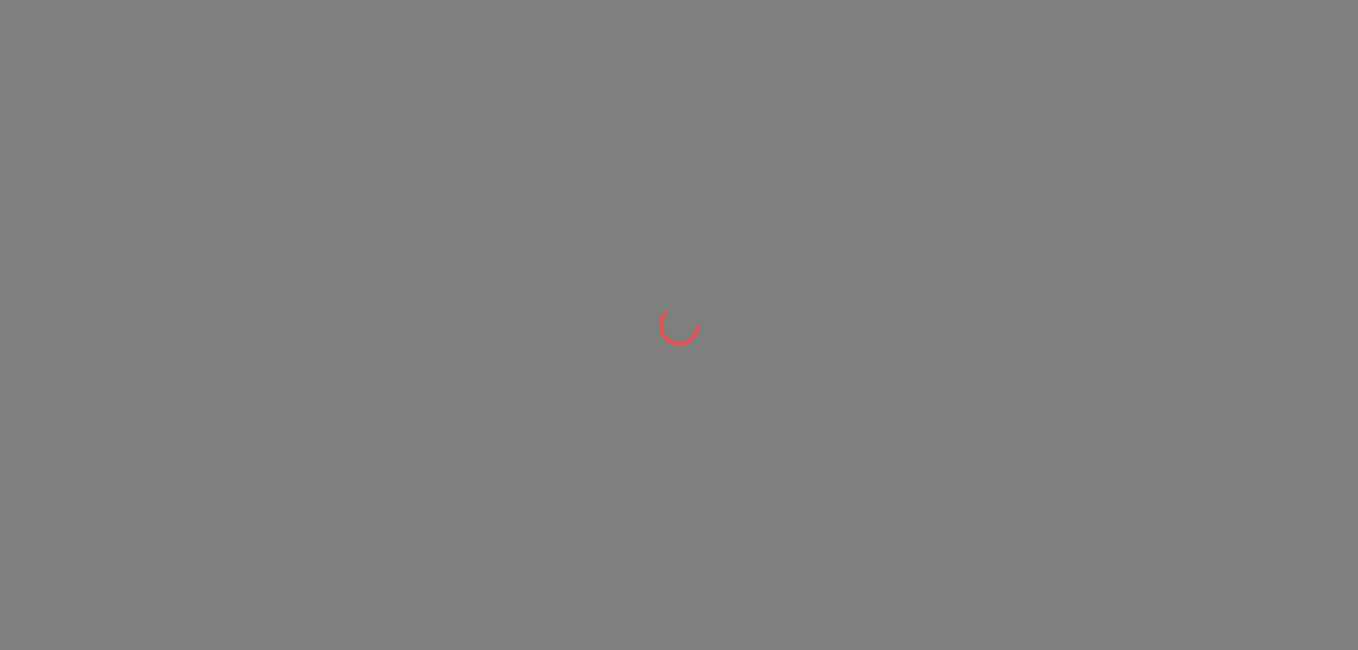 scroll, scrollTop: 0, scrollLeft: 0, axis: both 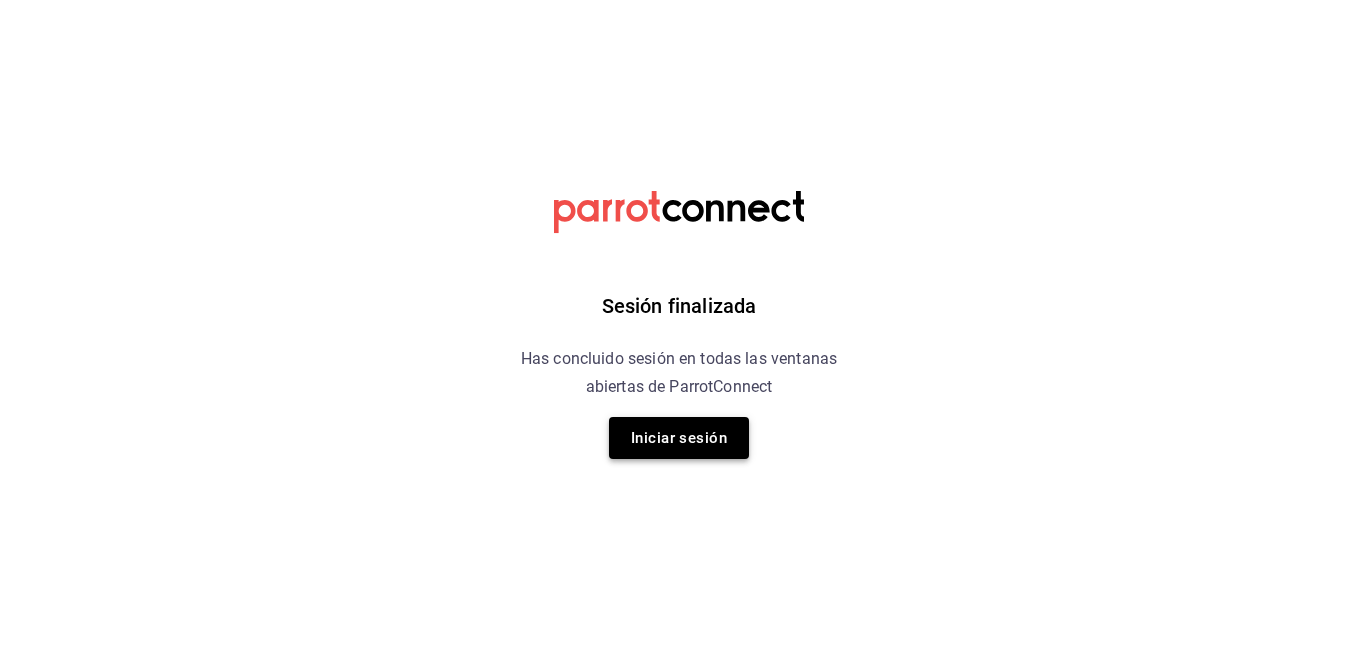 click on "Iniciar sesión" at bounding box center (679, 438) 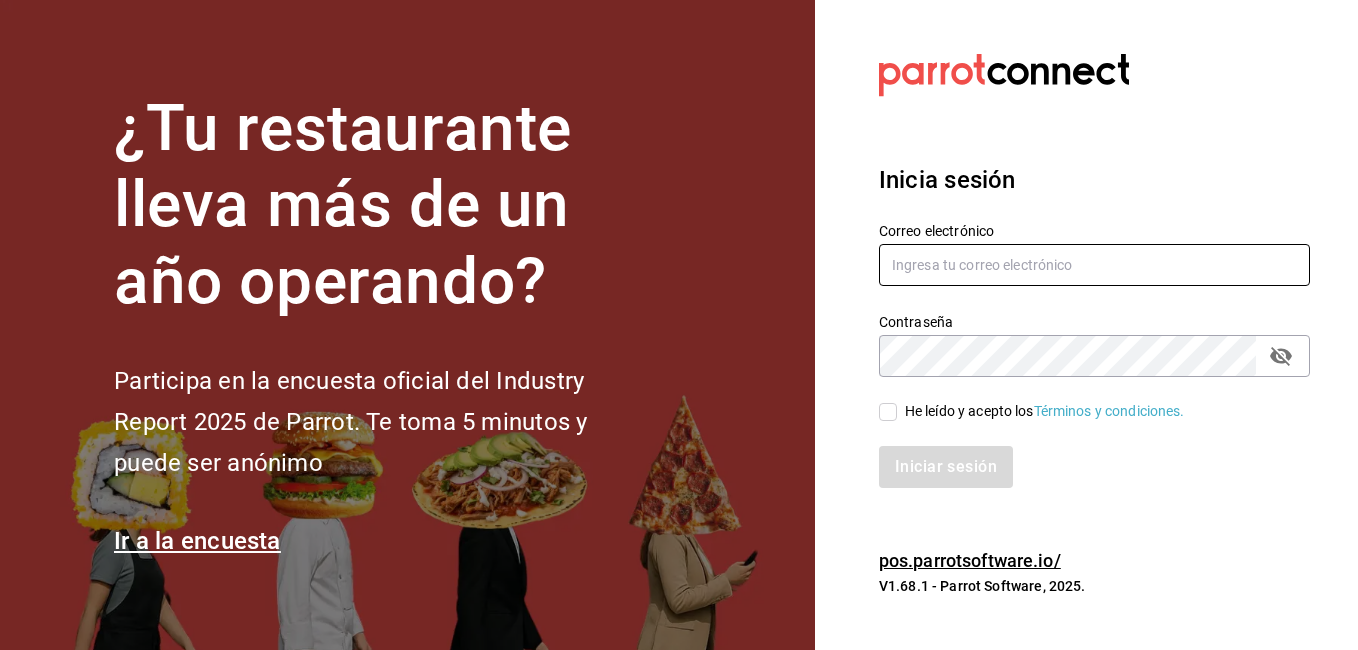 click at bounding box center (1094, 265) 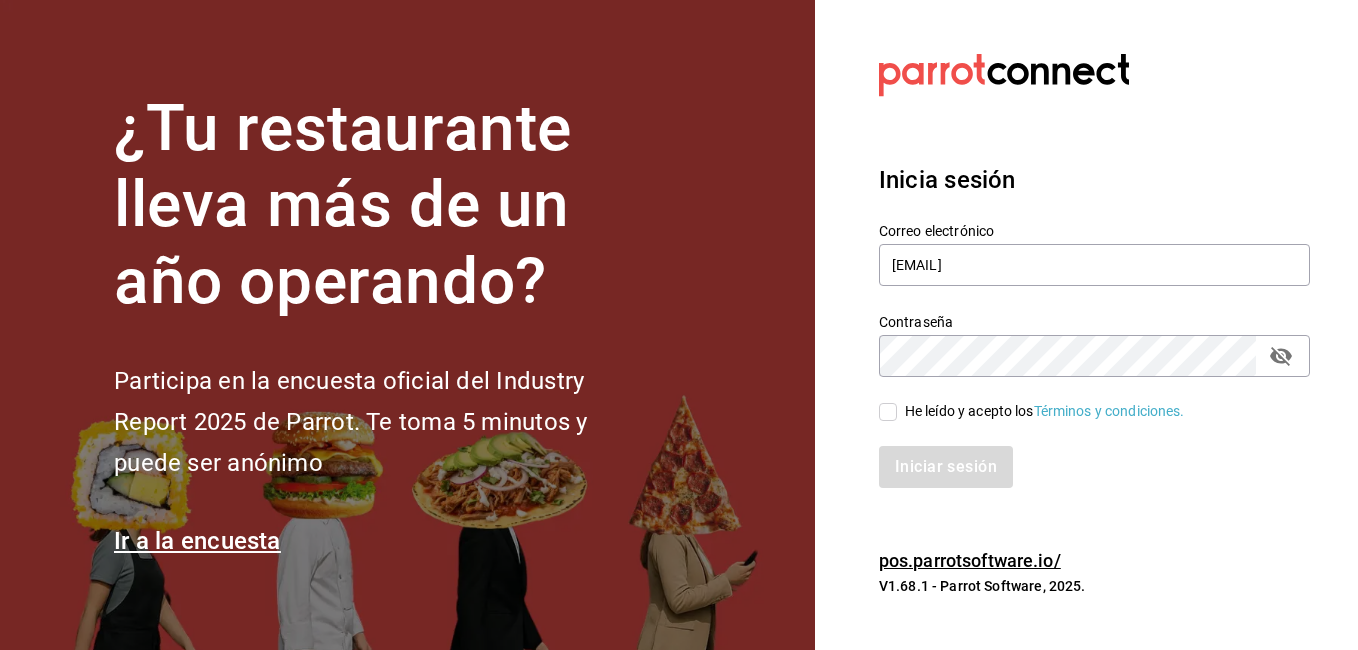 click on "He leído y acepto los  Términos y condiciones." at bounding box center [888, 412] 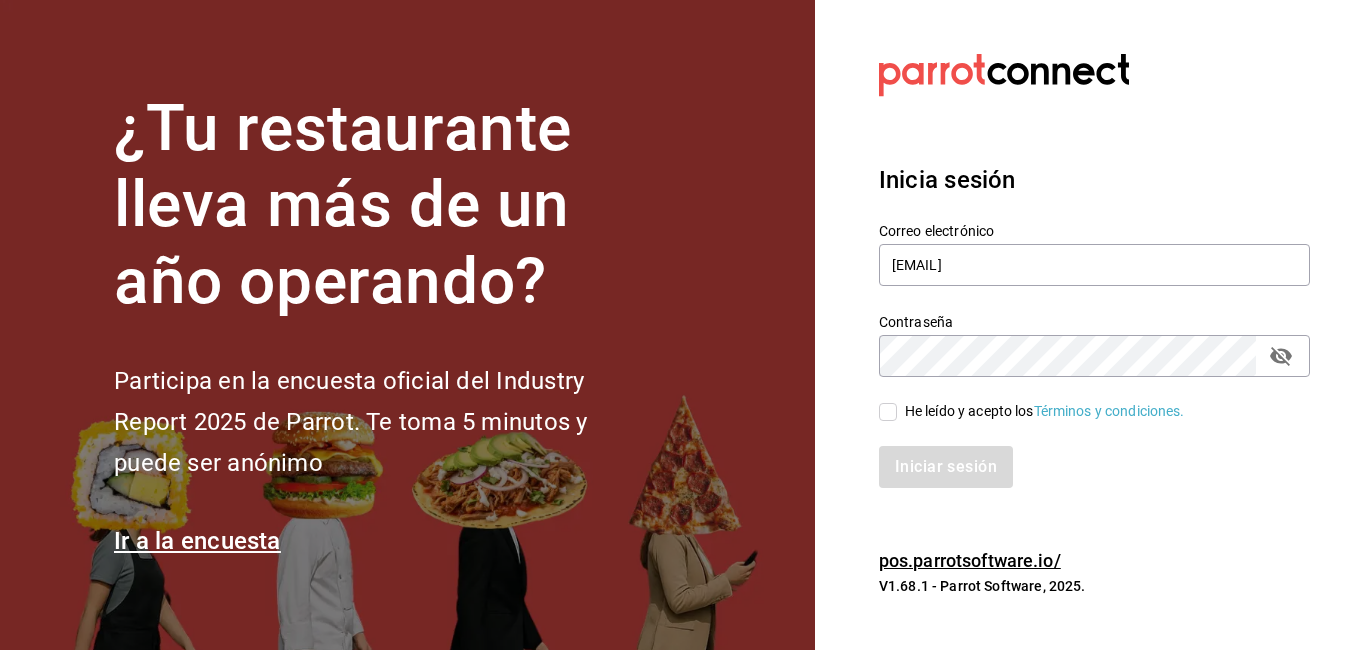 checkbox on "true" 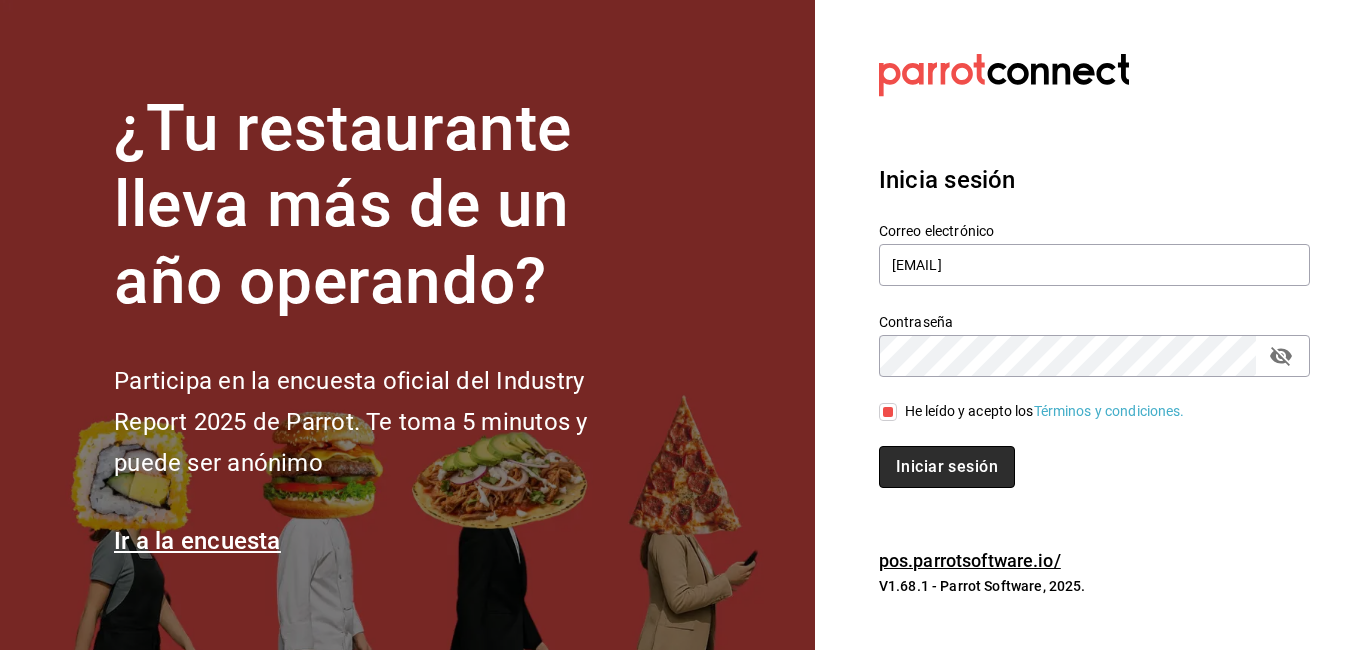 click on "Iniciar sesión" at bounding box center [947, 467] 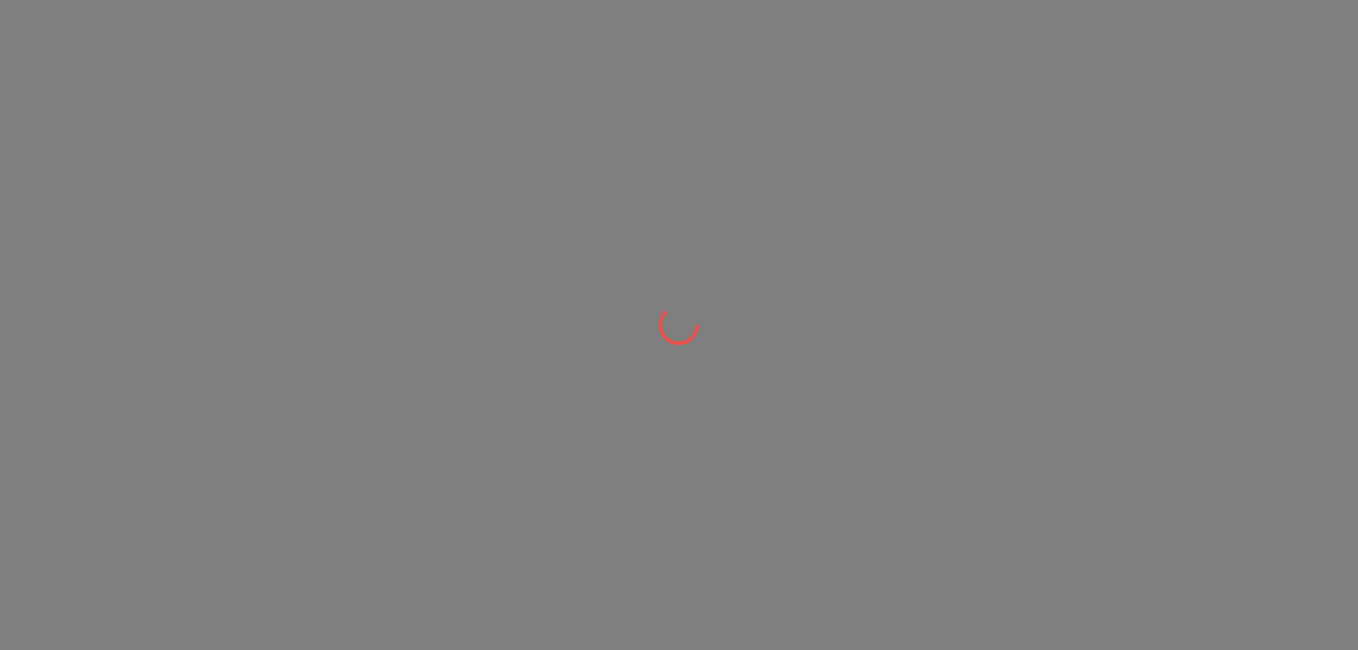 scroll, scrollTop: 0, scrollLeft: 0, axis: both 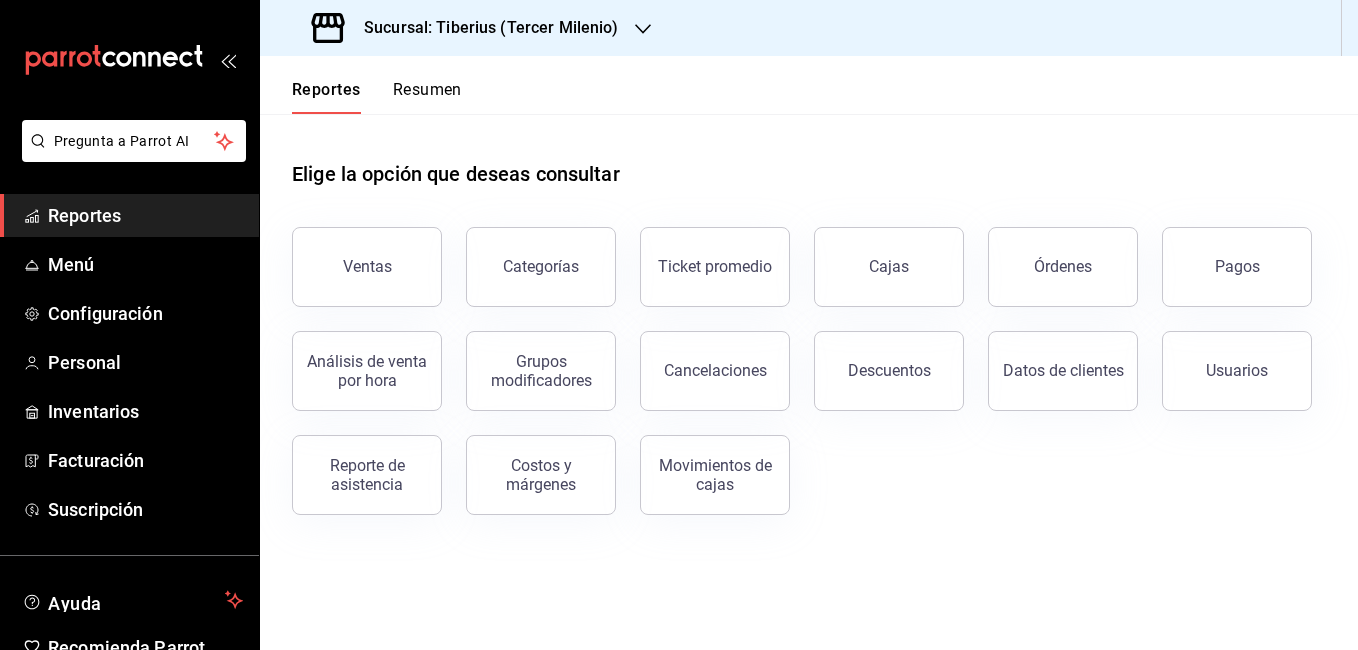 click on "Sucursal: Tiberius (Tercer Milenio)" at bounding box center (483, 28) 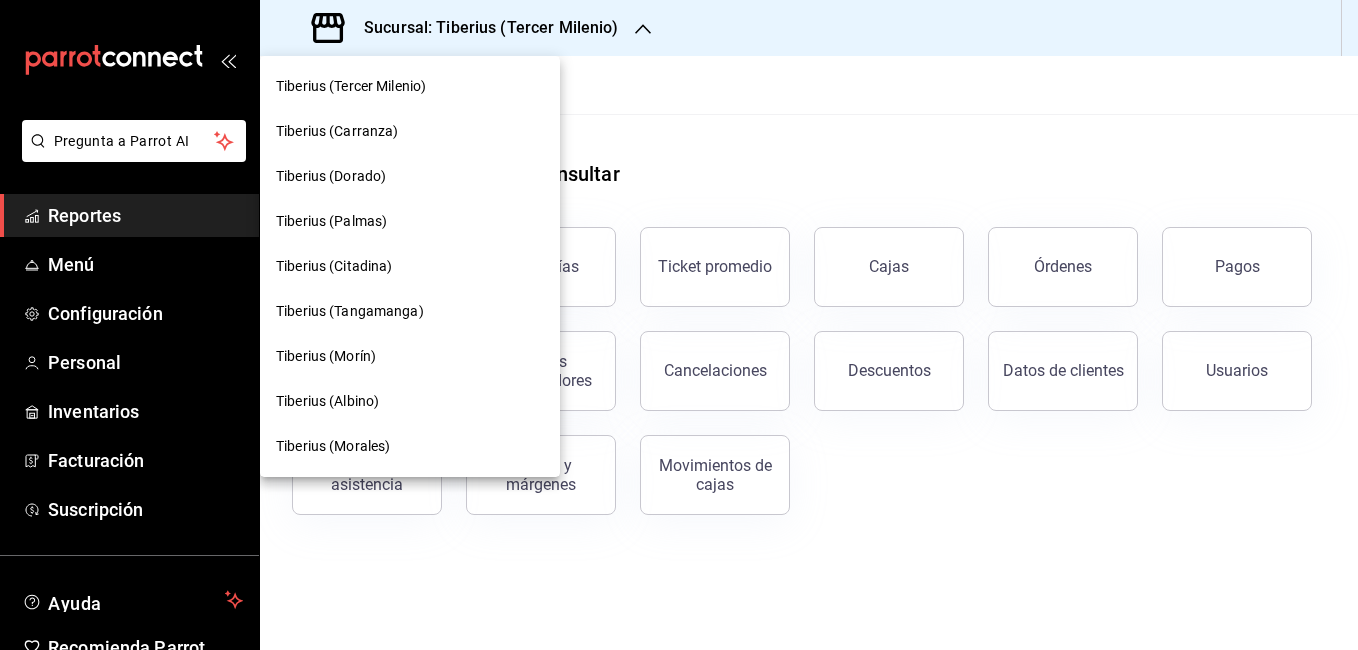 click on "Tiberius (Albino)" at bounding box center [327, 401] 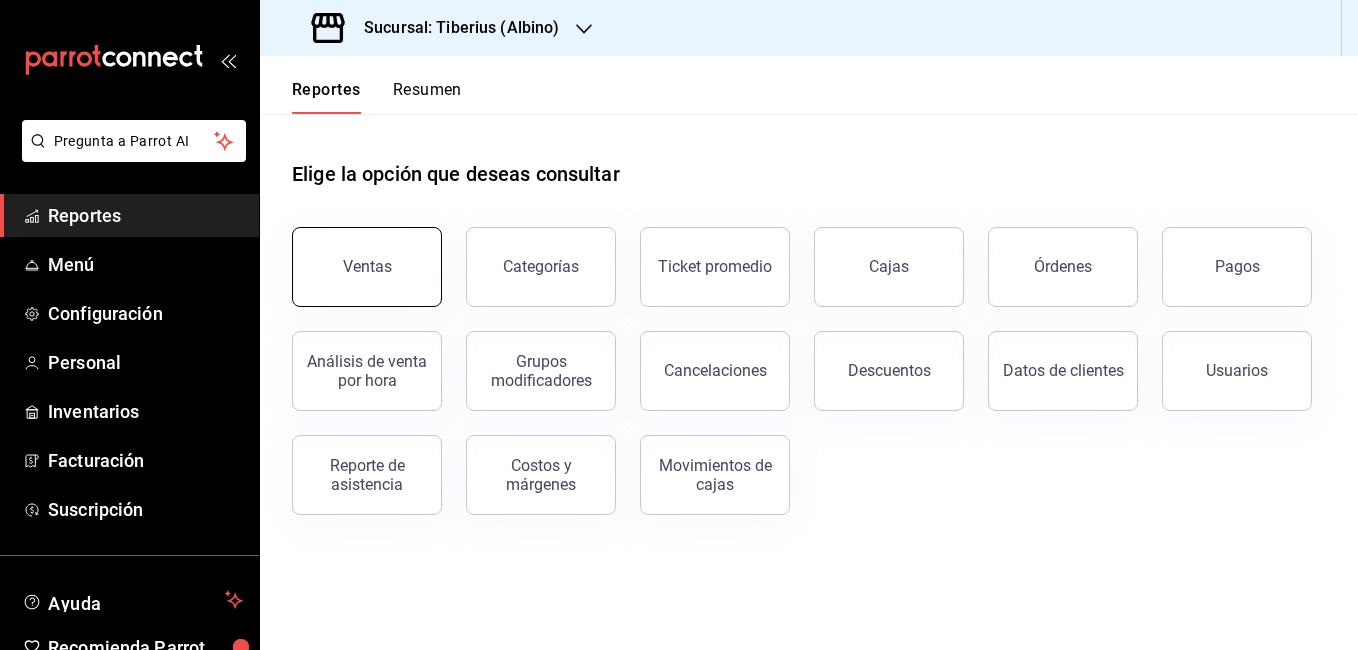 click on "Ventas" at bounding box center [367, 267] 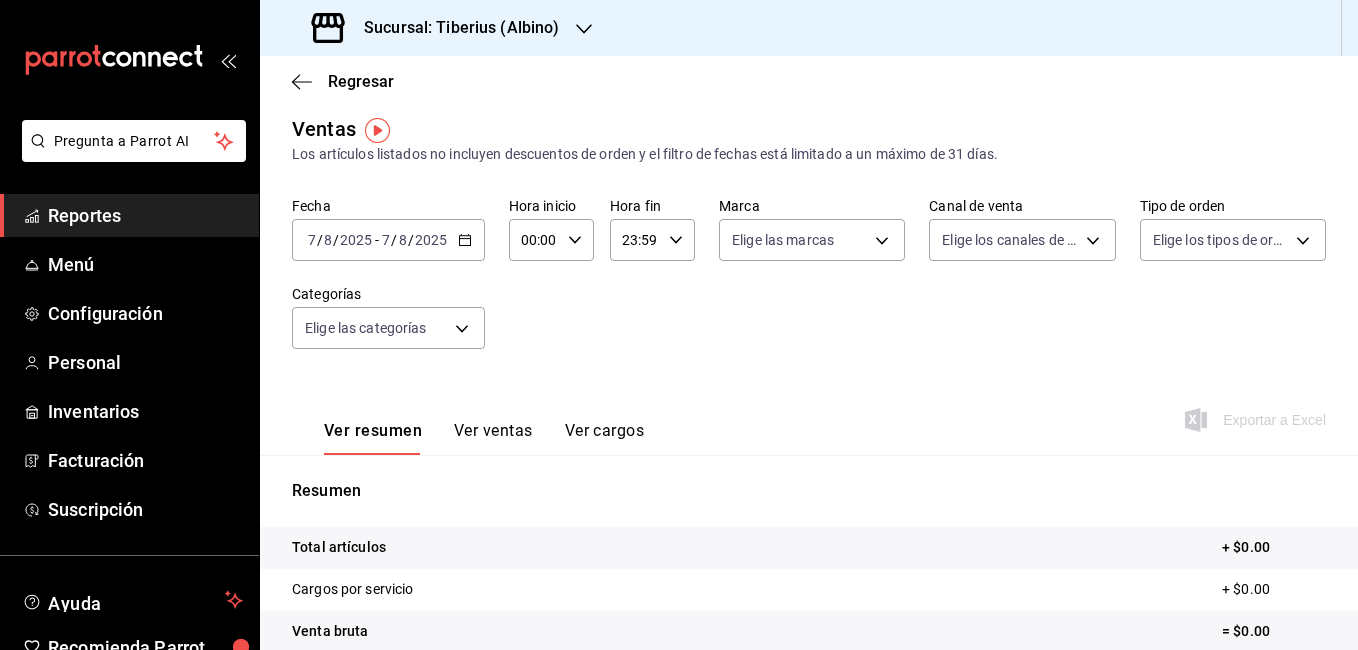 scroll, scrollTop: 8, scrollLeft: 0, axis: vertical 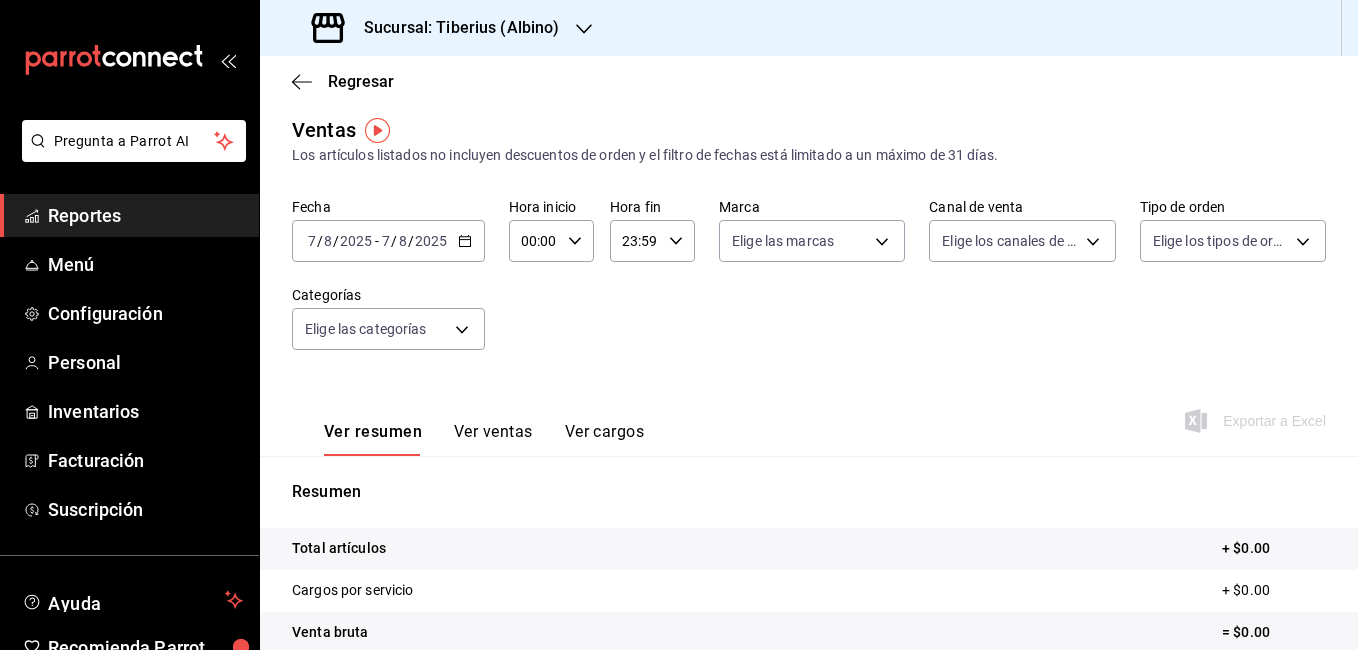 click on "2025-08-07 7 / 8 / 2025 - 2025-08-07 7 / 8 / 2025" at bounding box center [388, 241] 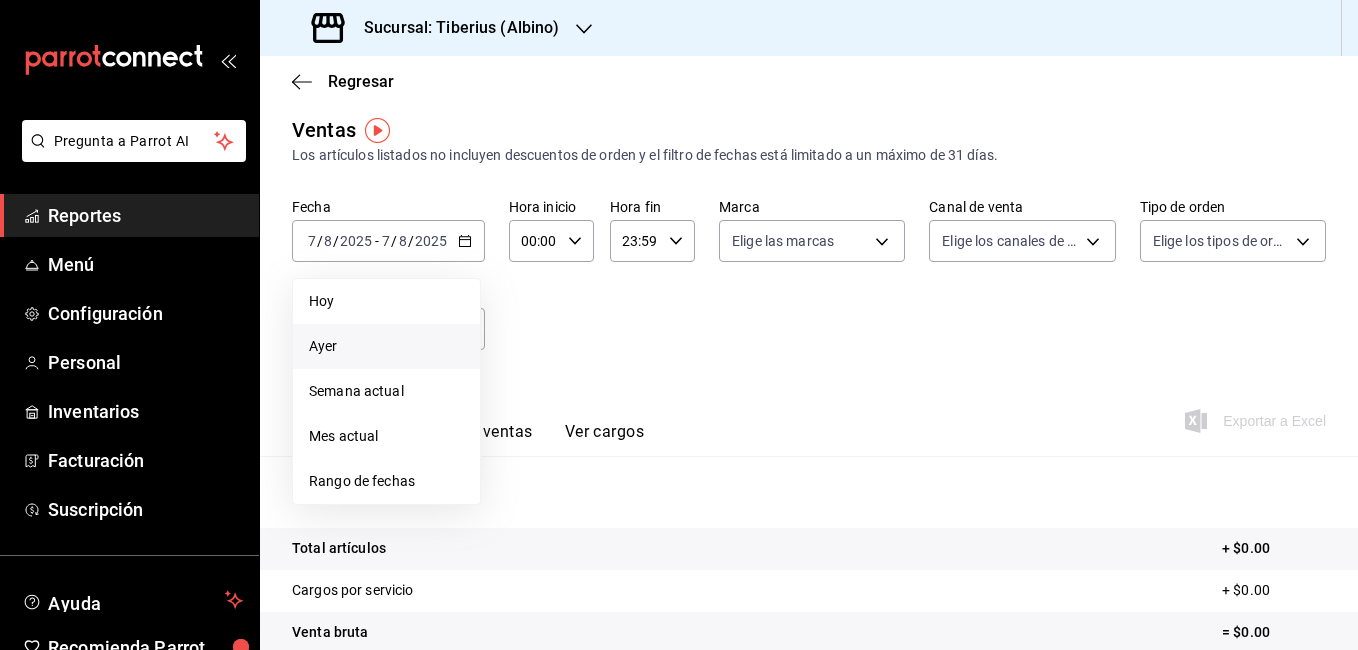 click on "Ayer" at bounding box center [386, 346] 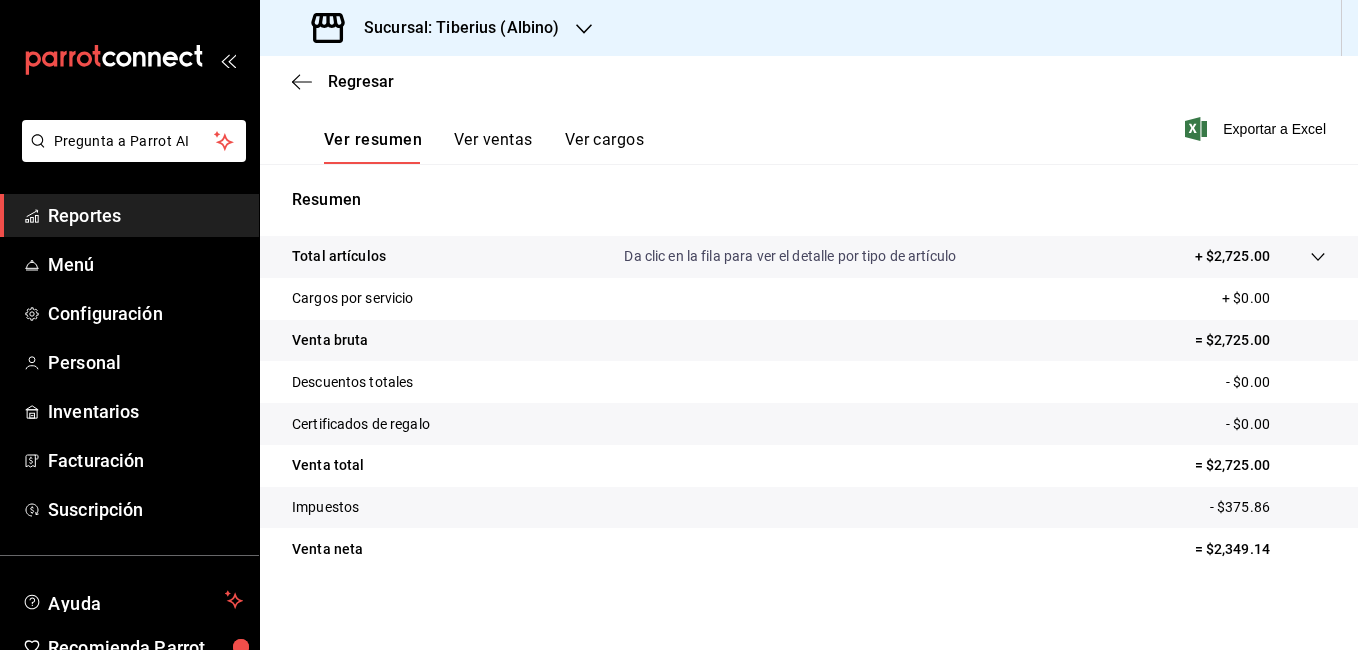 scroll, scrollTop: 0, scrollLeft: 0, axis: both 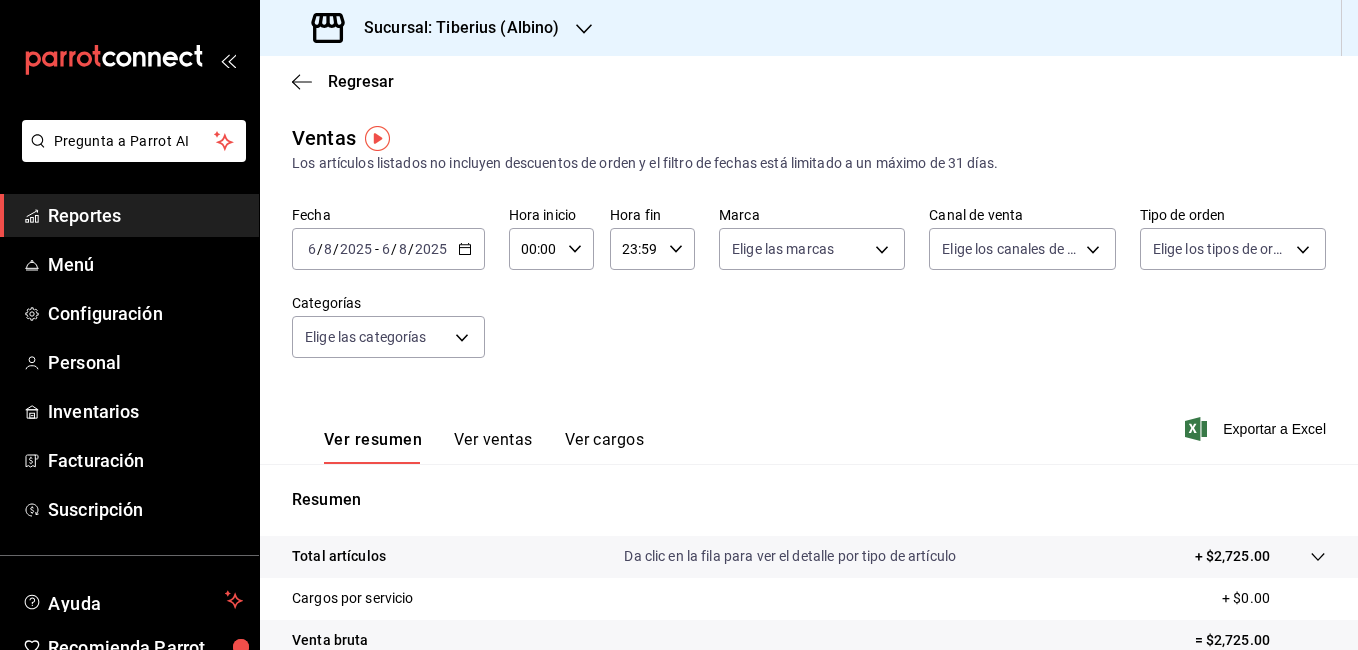 click 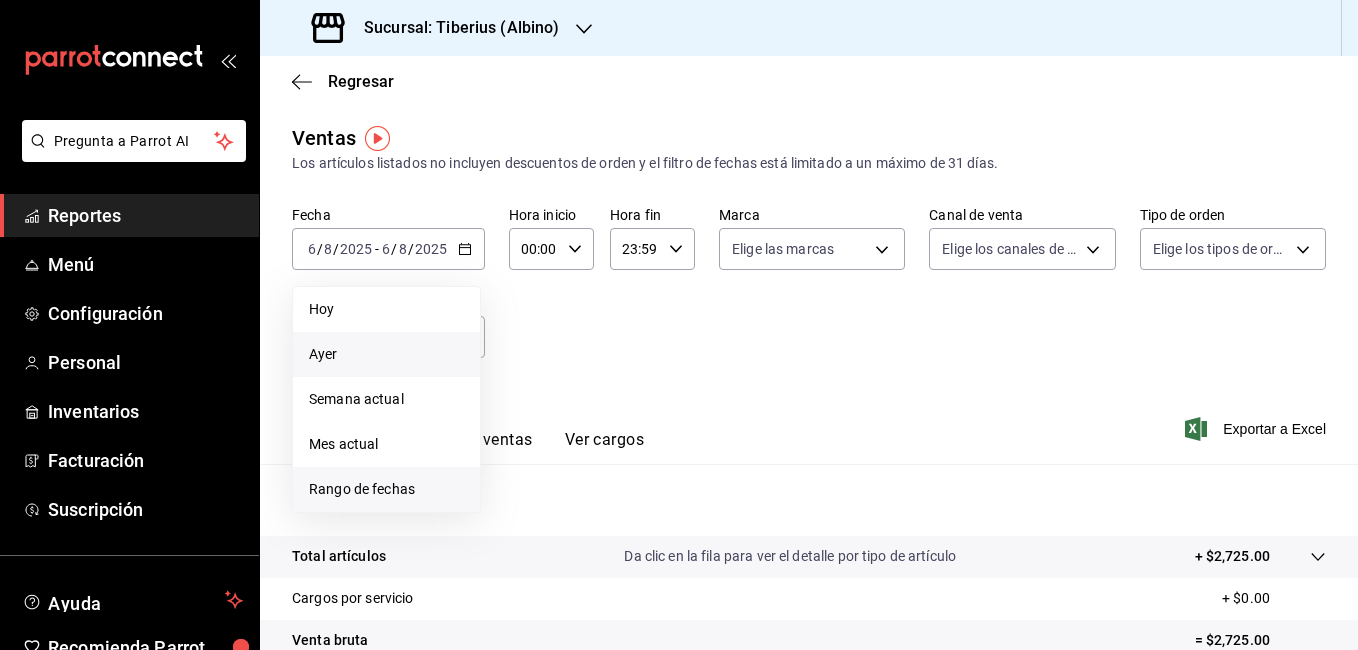 click on "Rango de fechas" at bounding box center (386, 489) 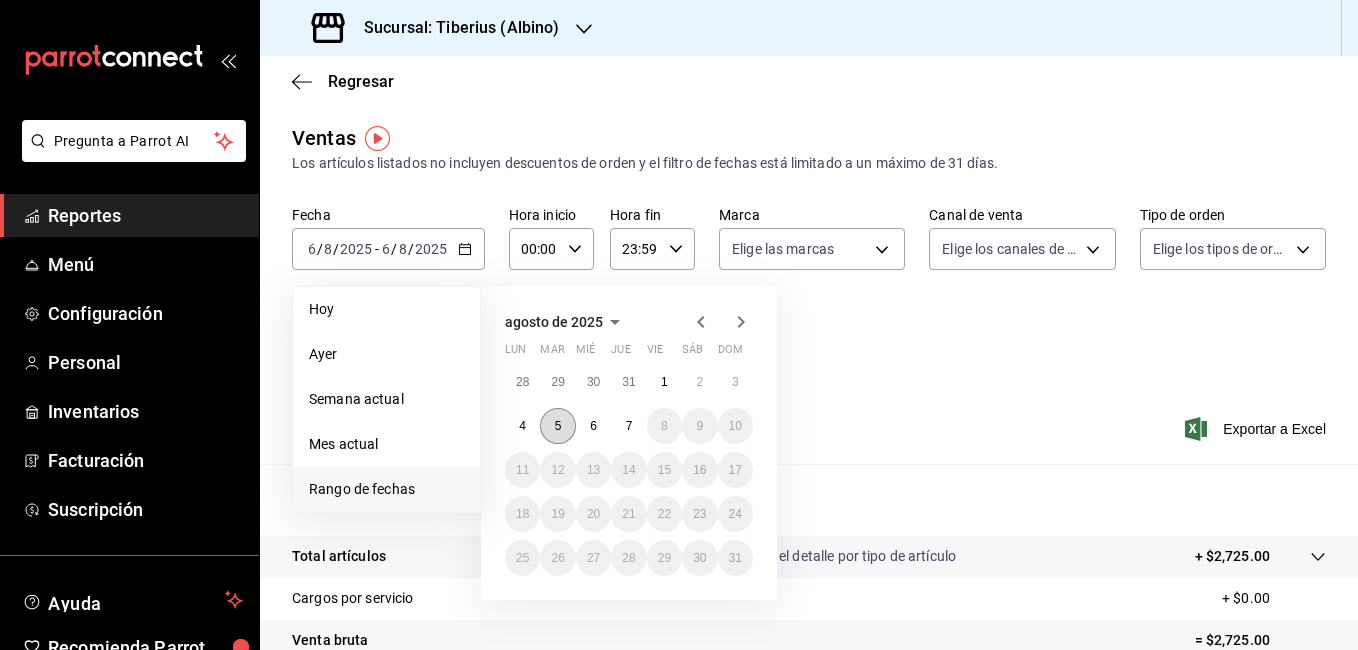 click on "5" at bounding box center (557, 426) 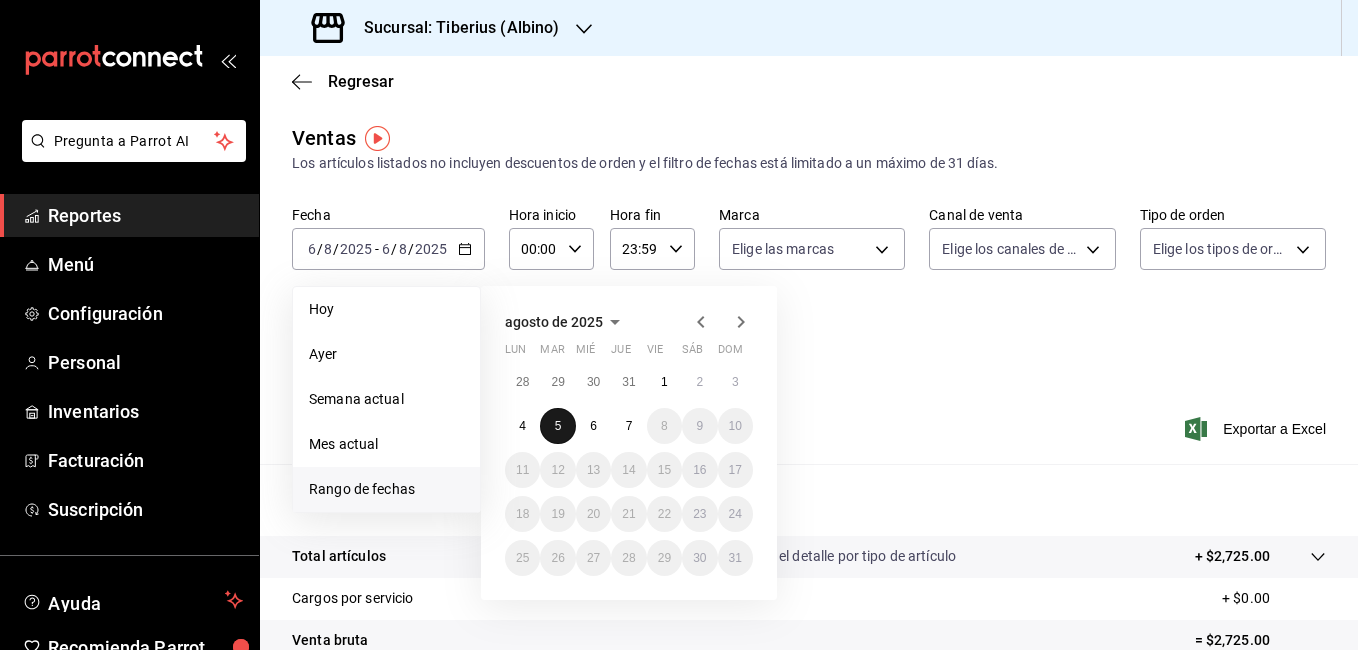 click on "5" at bounding box center [557, 426] 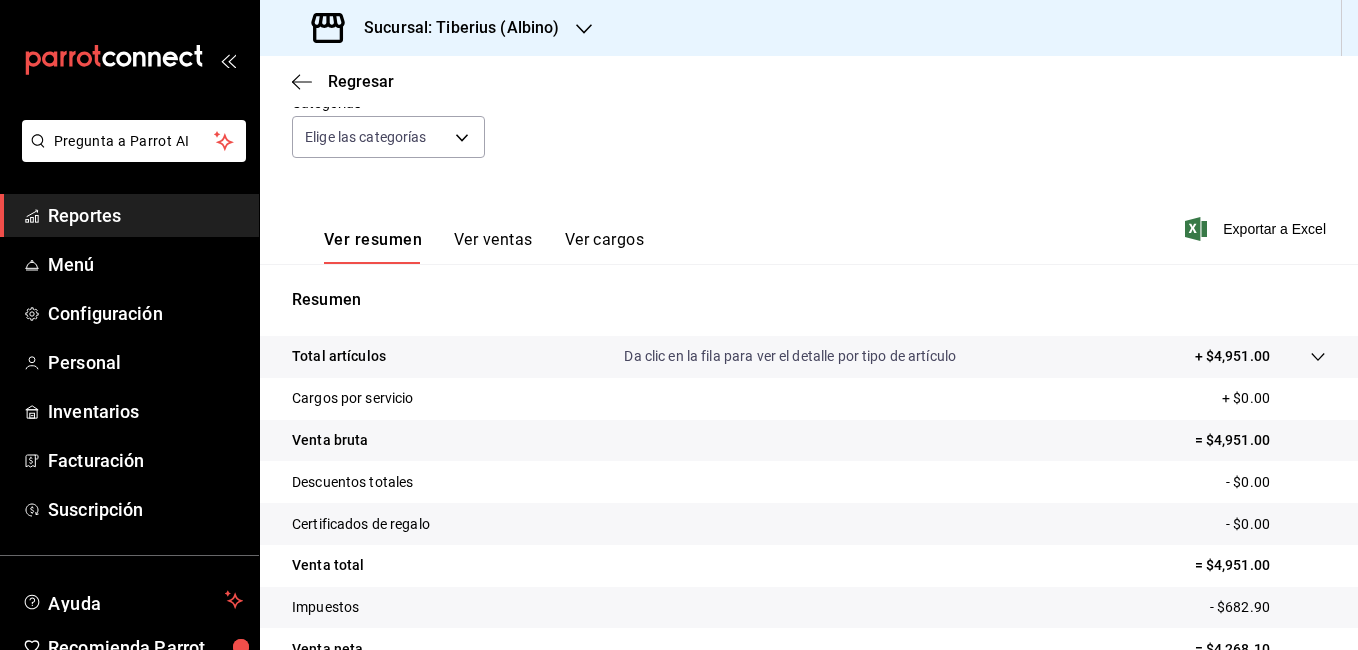 scroll, scrollTop: 300, scrollLeft: 0, axis: vertical 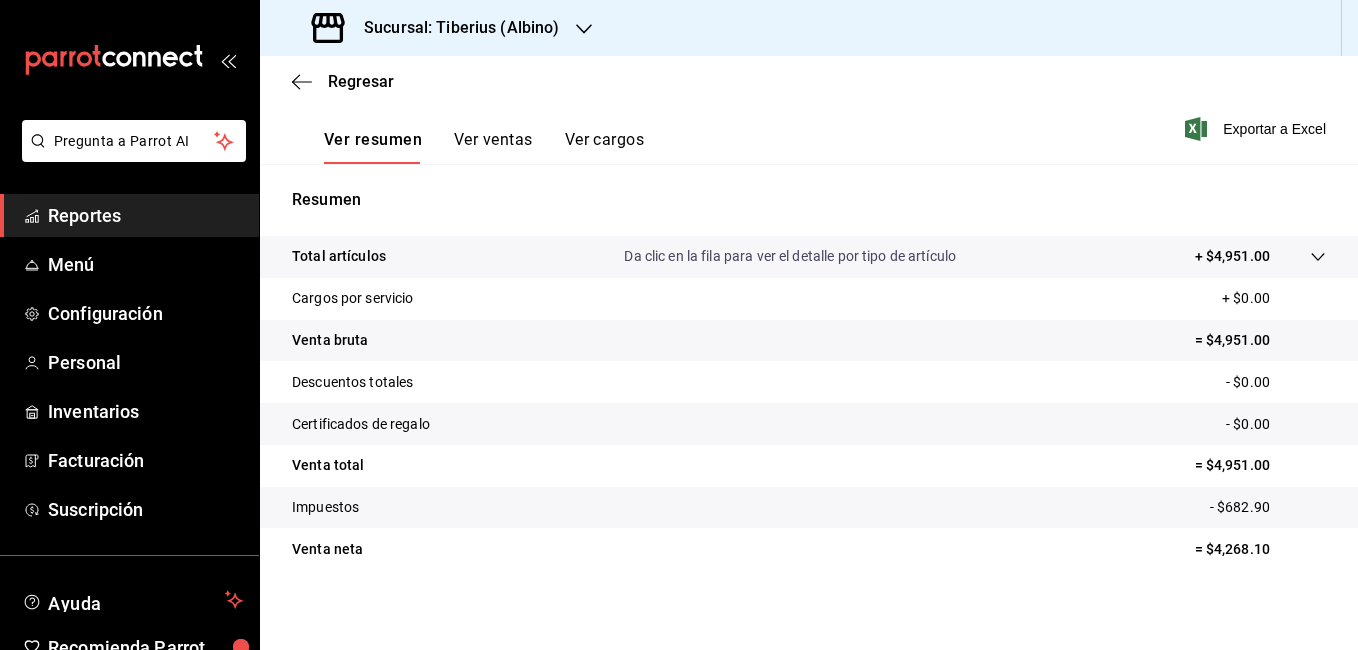click on "Ver cargos" at bounding box center [605, 147] 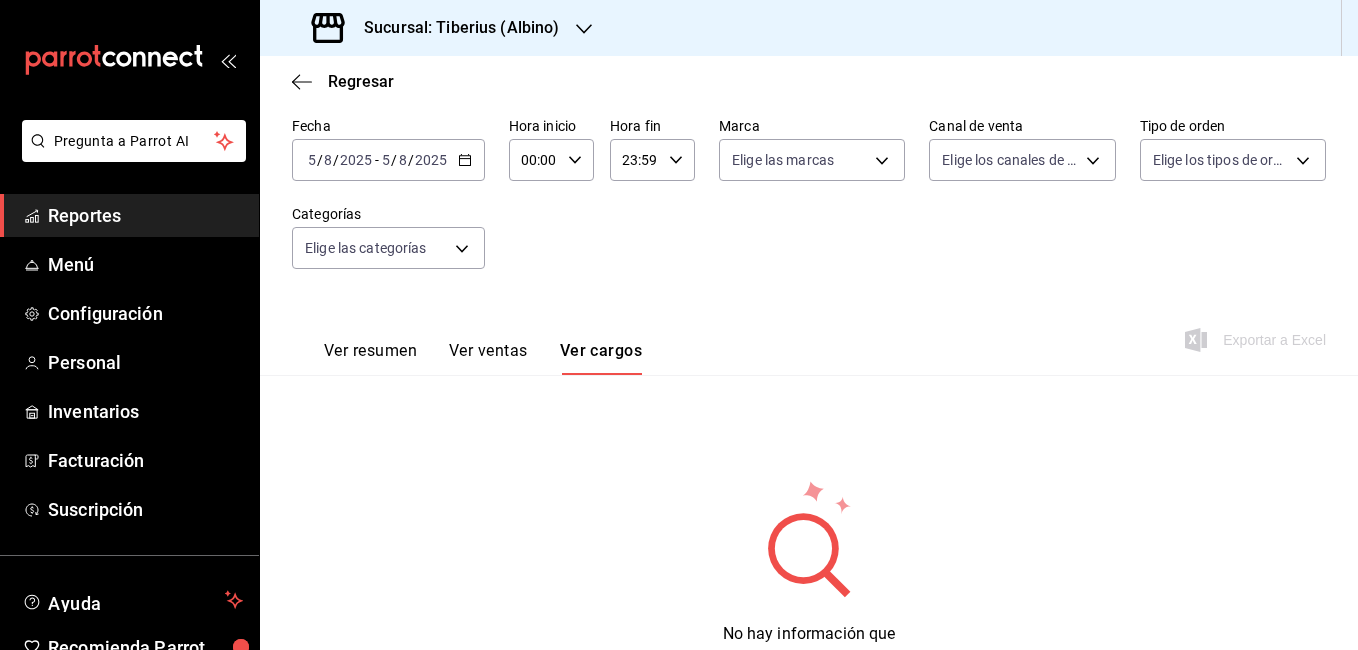 scroll, scrollTop: 172, scrollLeft: 0, axis: vertical 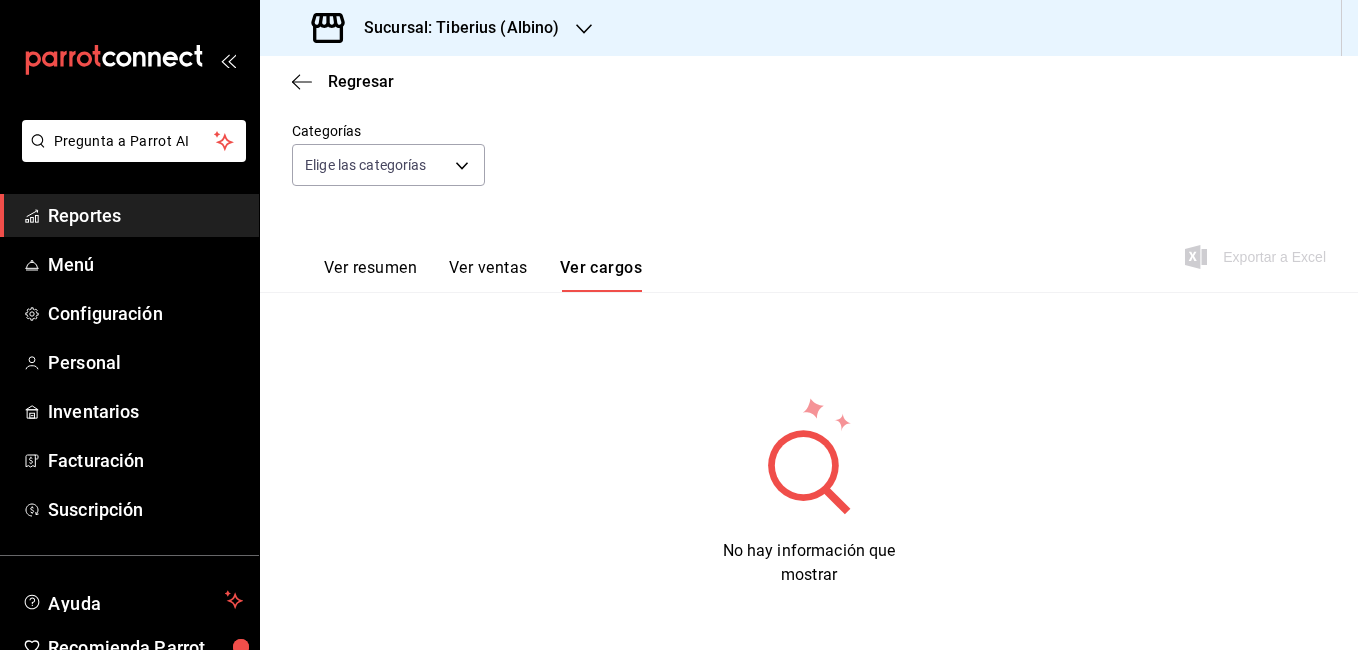 click on "Ver ventas" at bounding box center [488, 275] 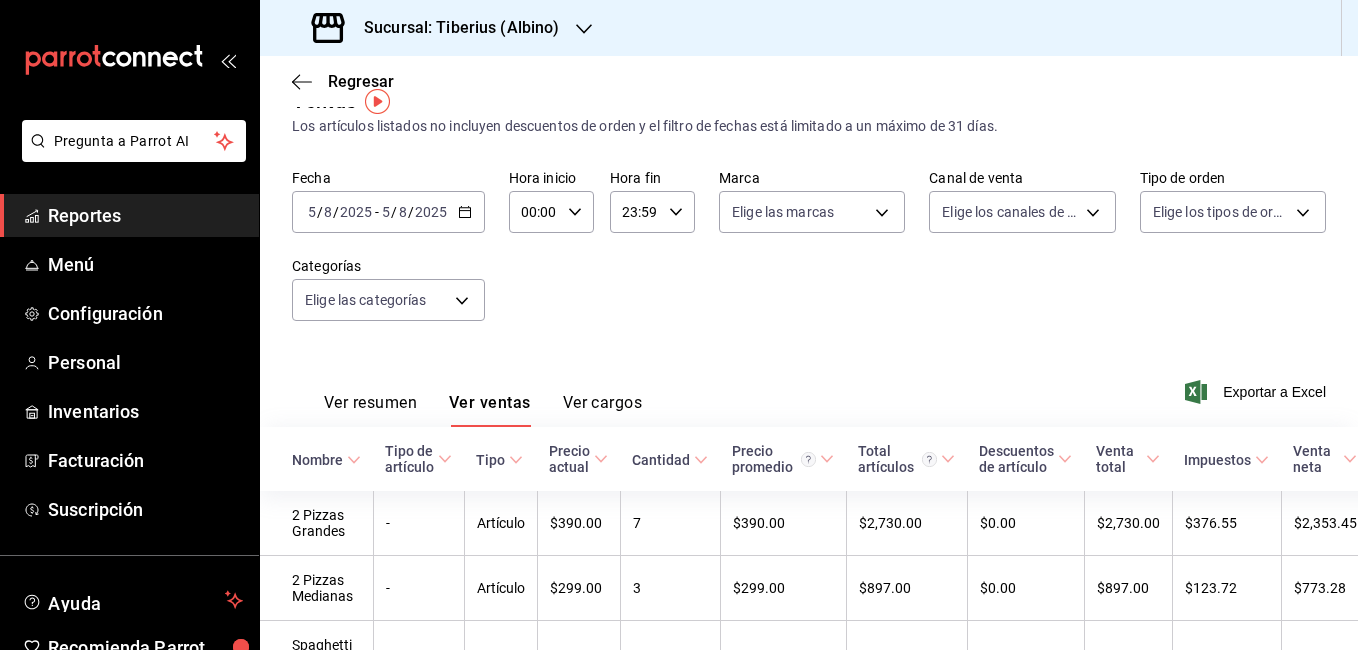 scroll, scrollTop: 0, scrollLeft: 0, axis: both 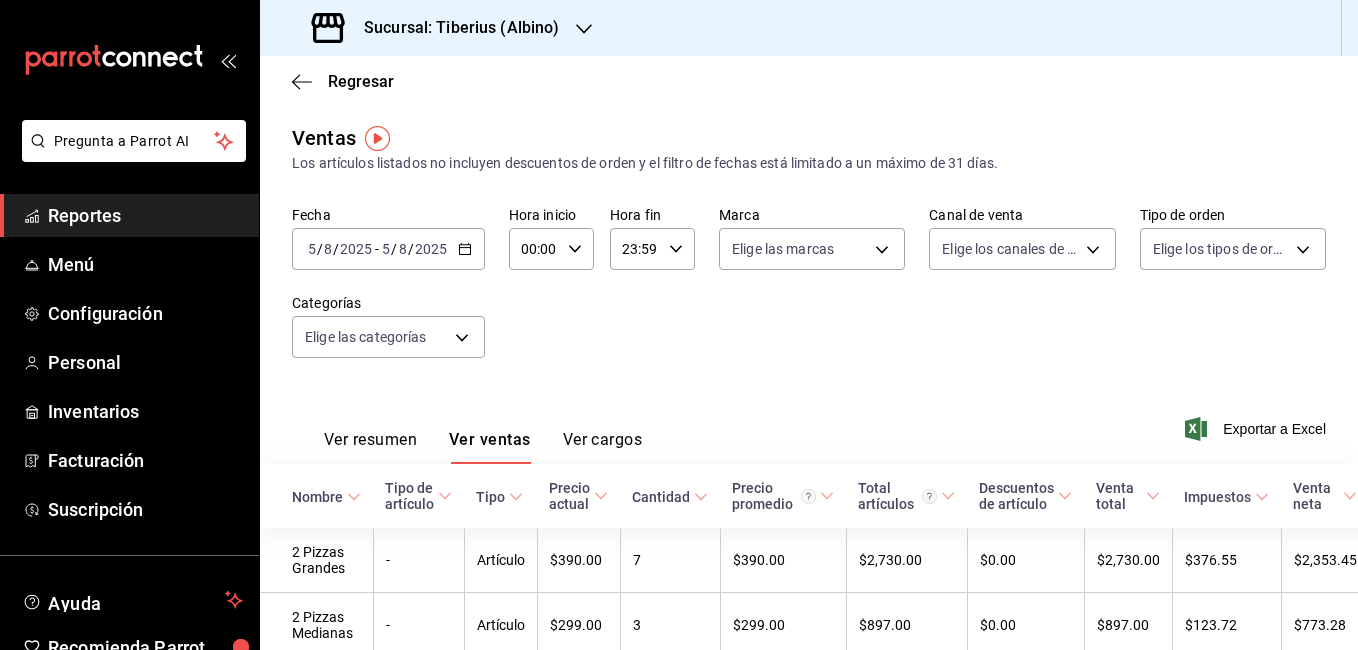 click on "Ver resumen" at bounding box center [370, 447] 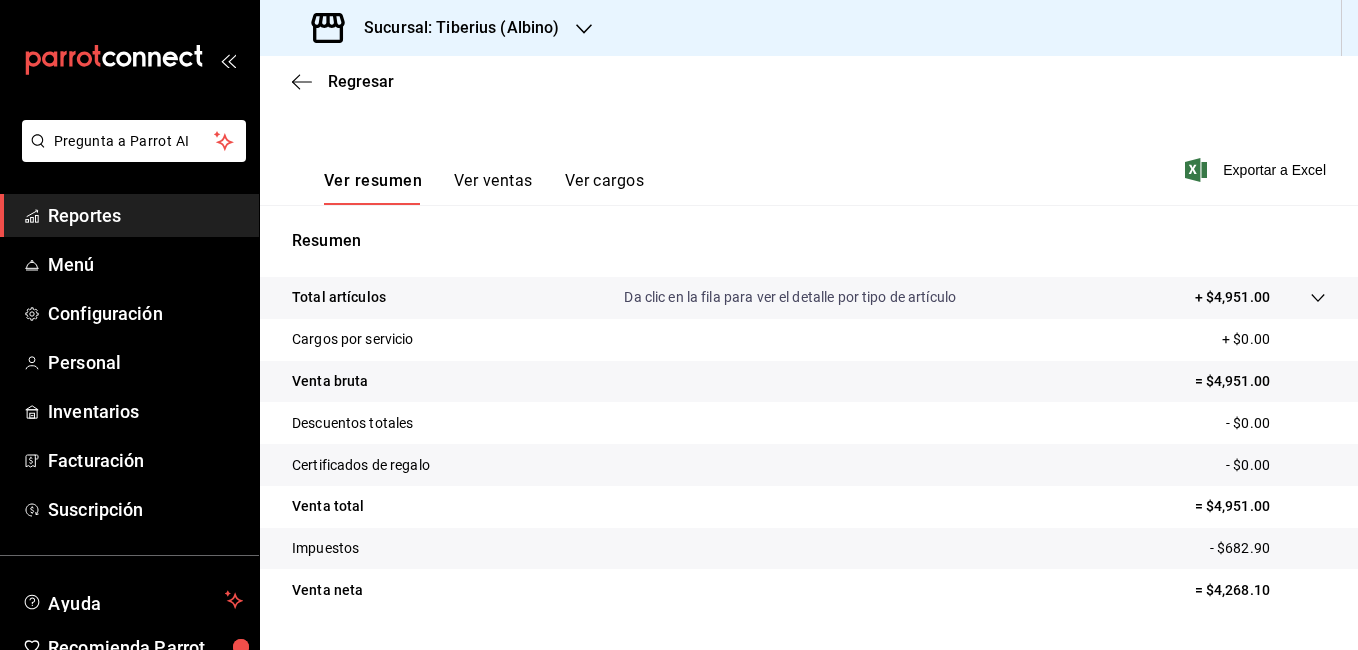 scroll, scrollTop: 300, scrollLeft: 0, axis: vertical 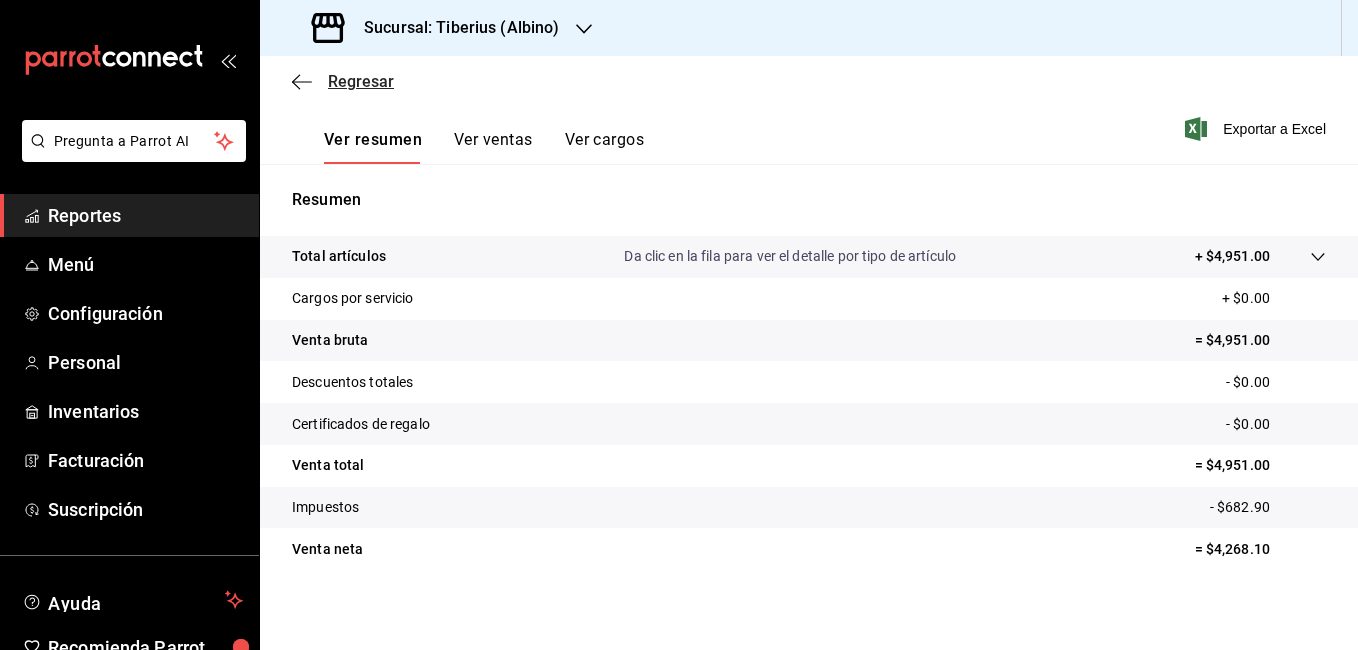 click 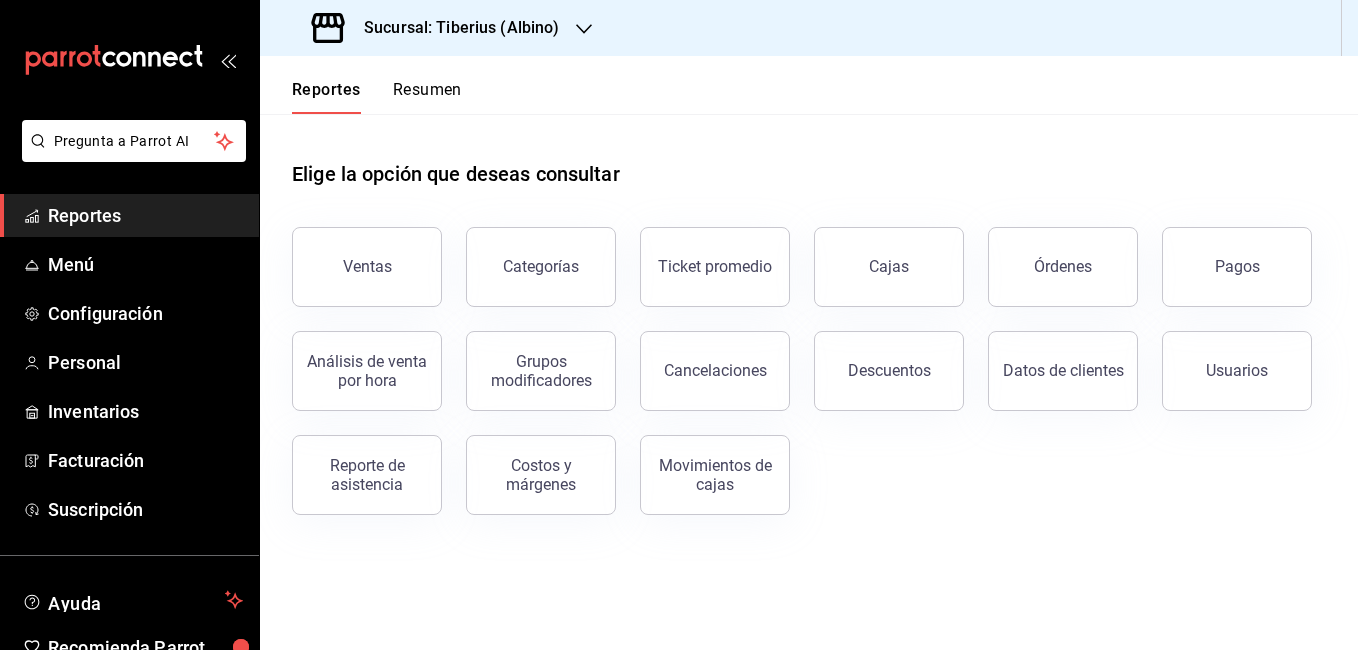 click on "Resumen" at bounding box center (427, 97) 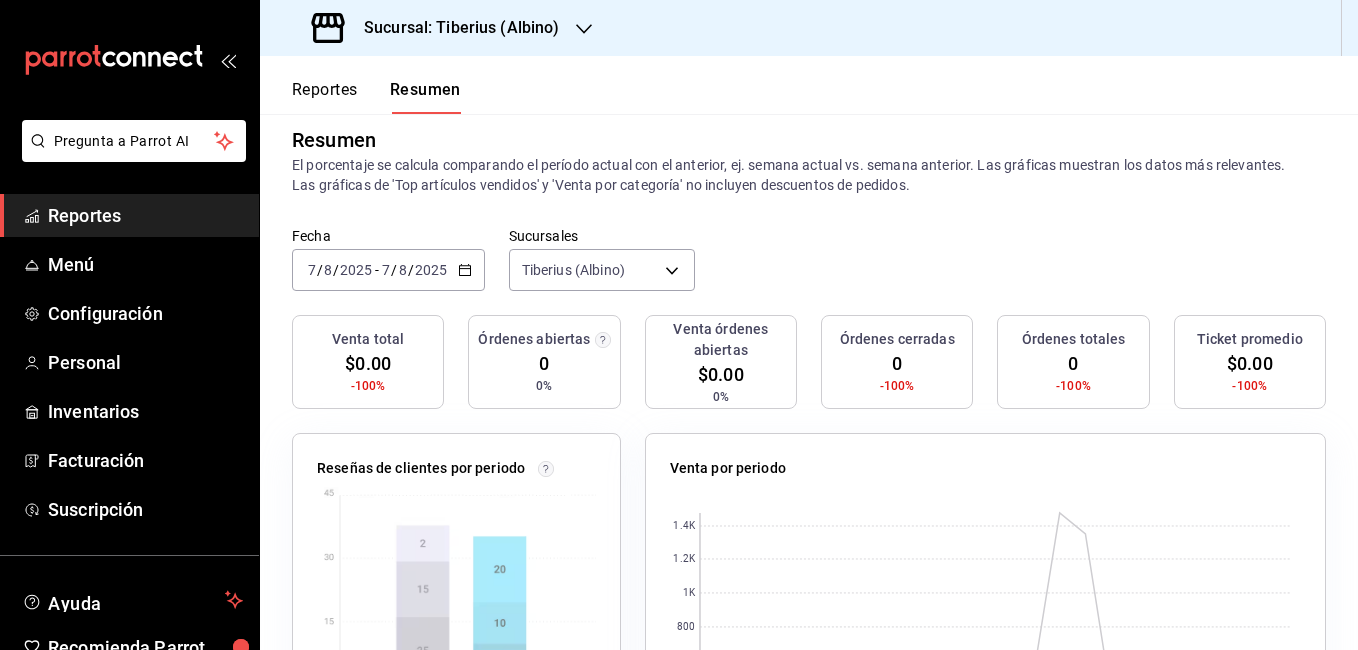 scroll, scrollTop: 0, scrollLeft: 0, axis: both 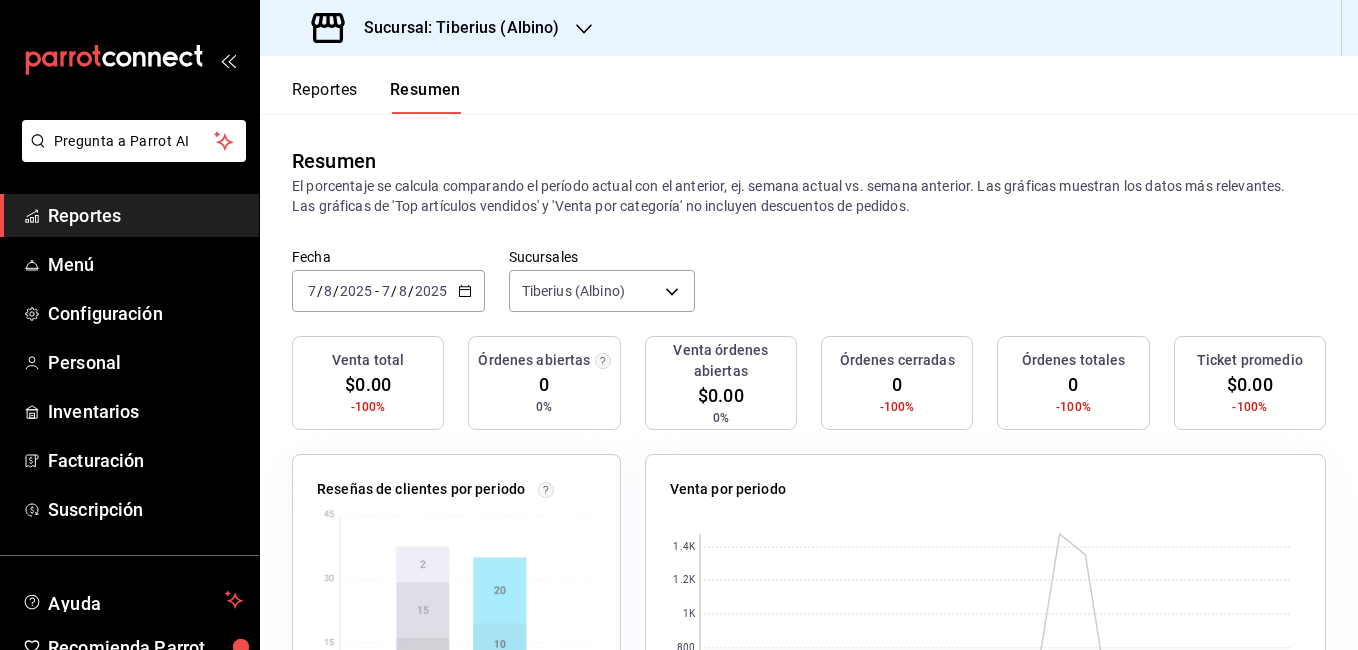 click on "Reportes" at bounding box center [325, 97] 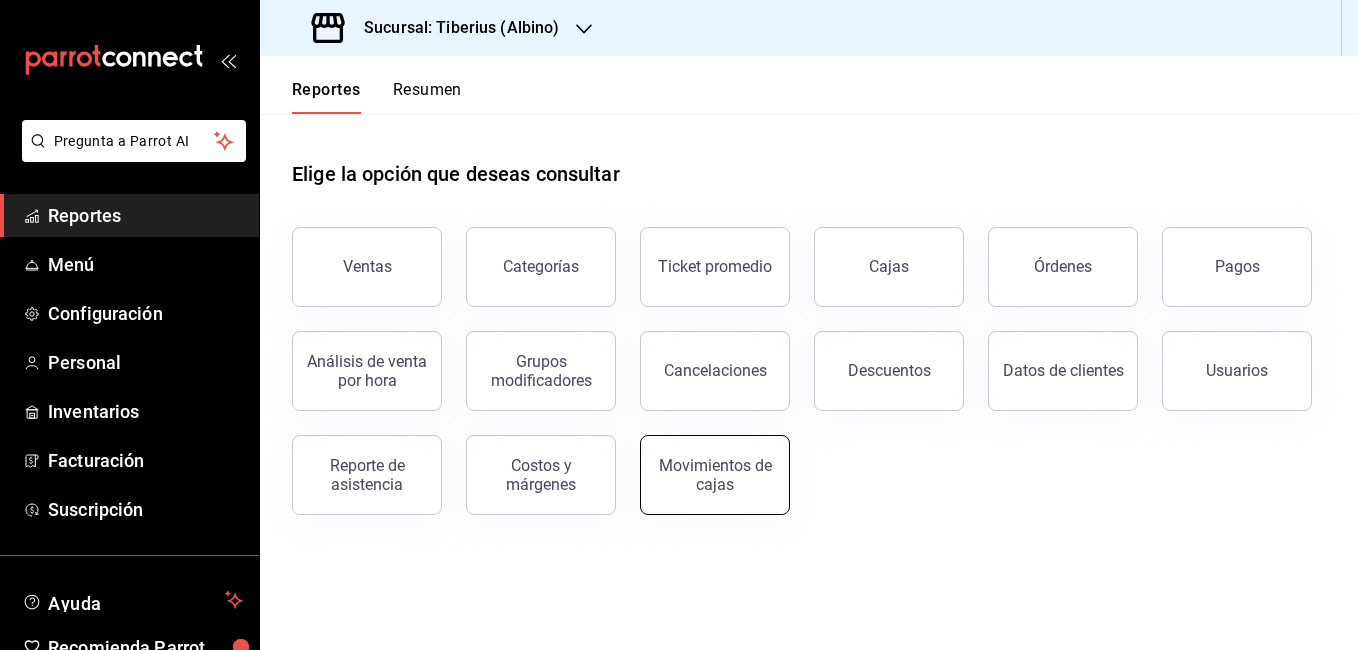click on "Movimientos de cajas" at bounding box center (715, 475) 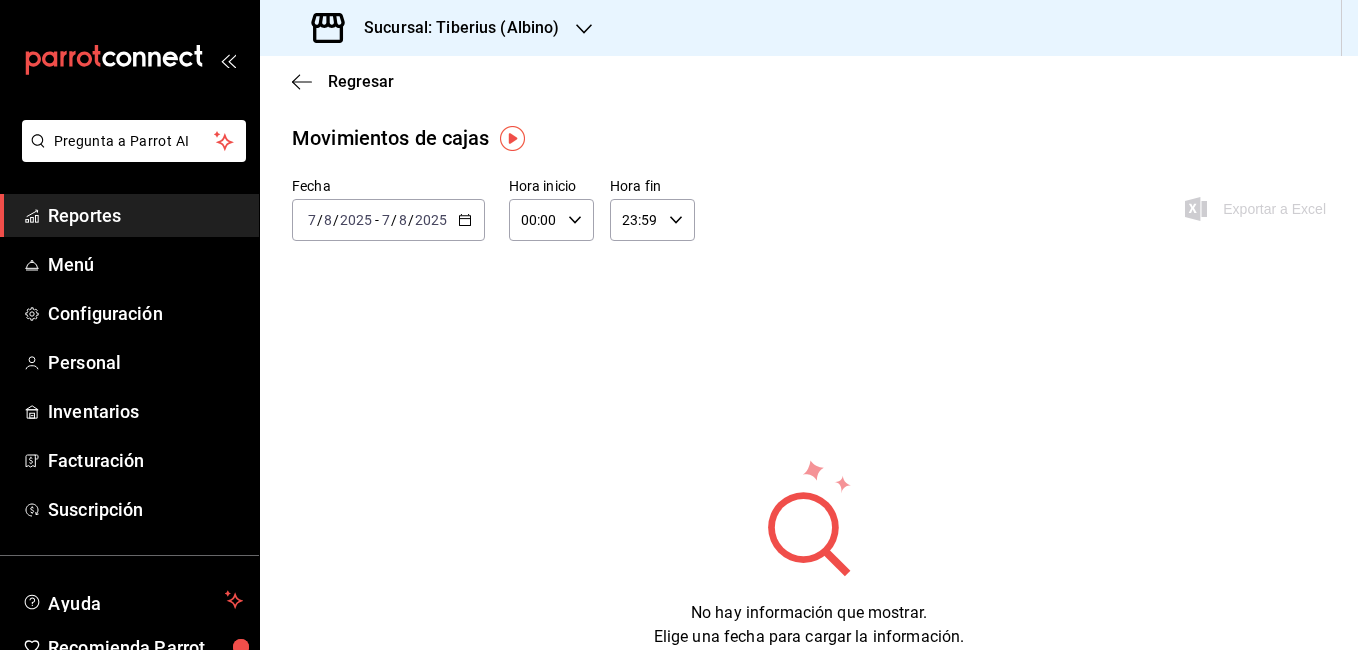 click 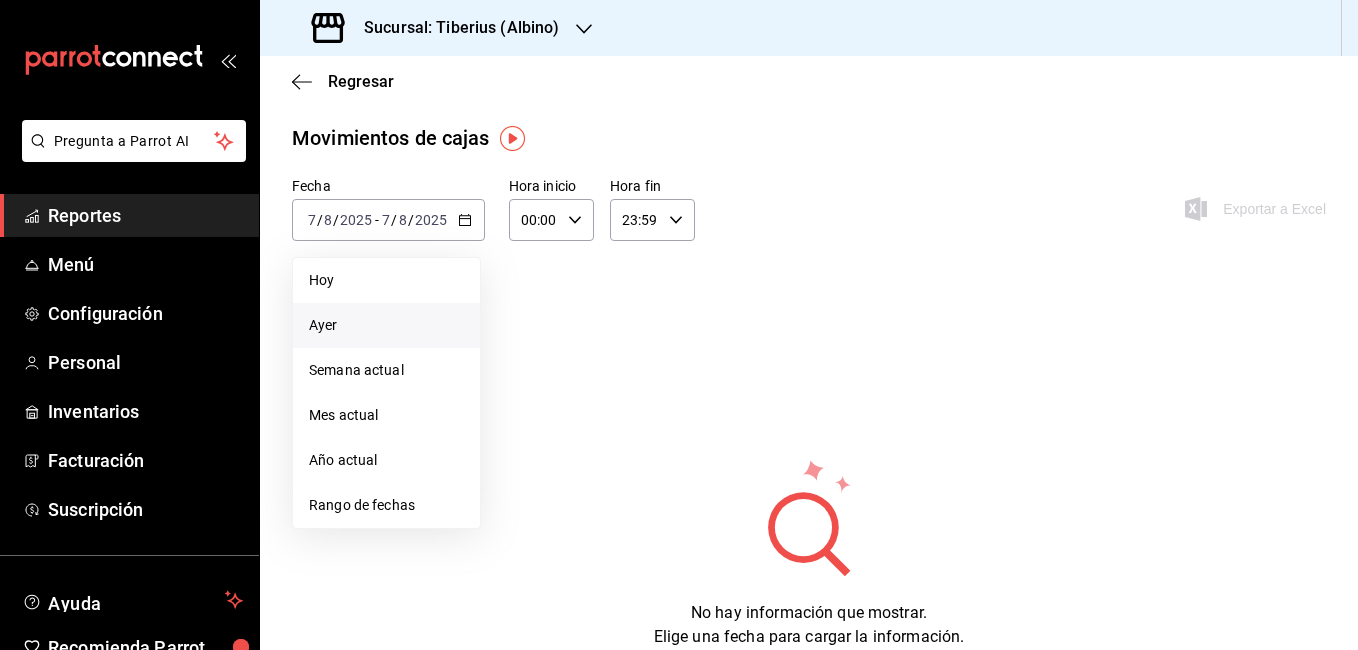 click on "Ayer" at bounding box center (386, 325) 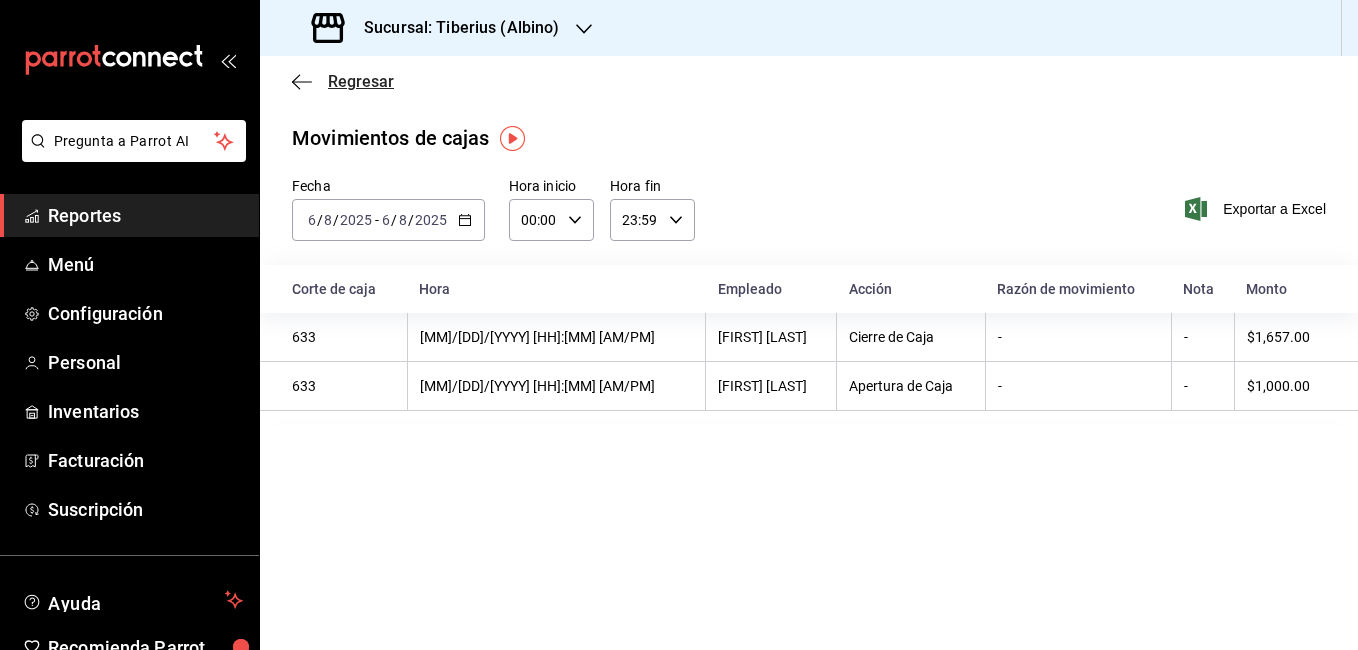 click 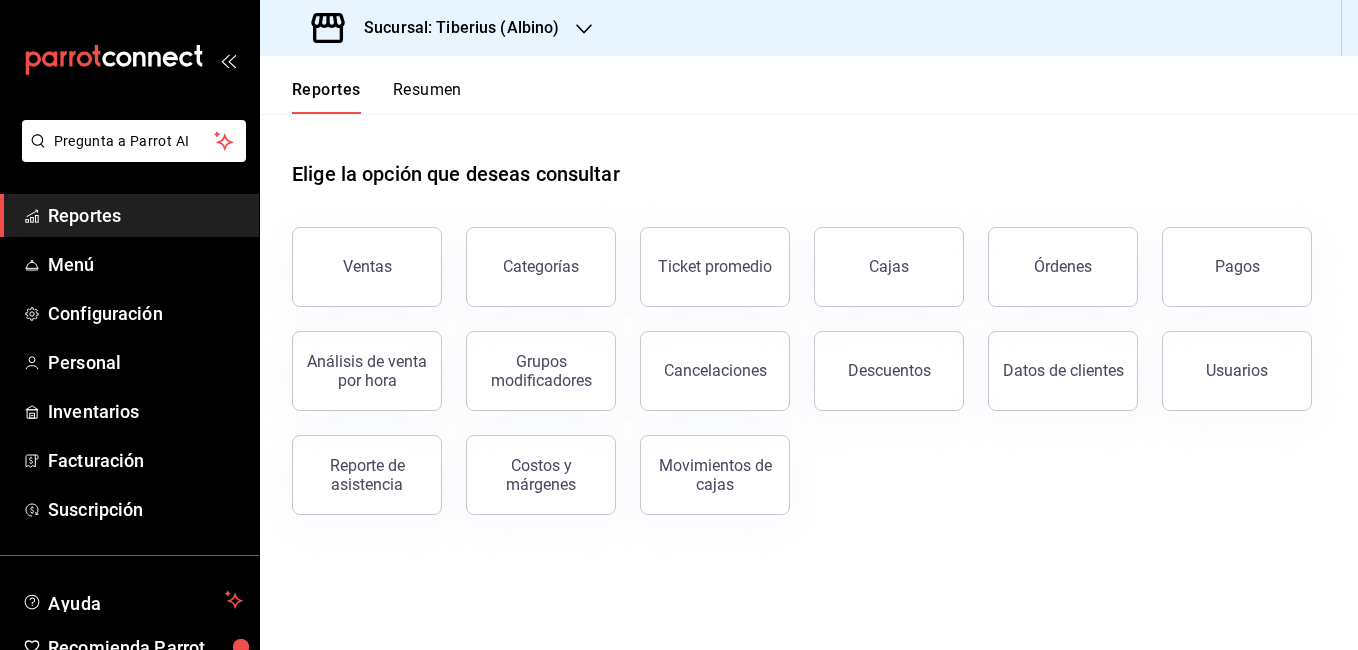 click on "Resumen" at bounding box center [427, 97] 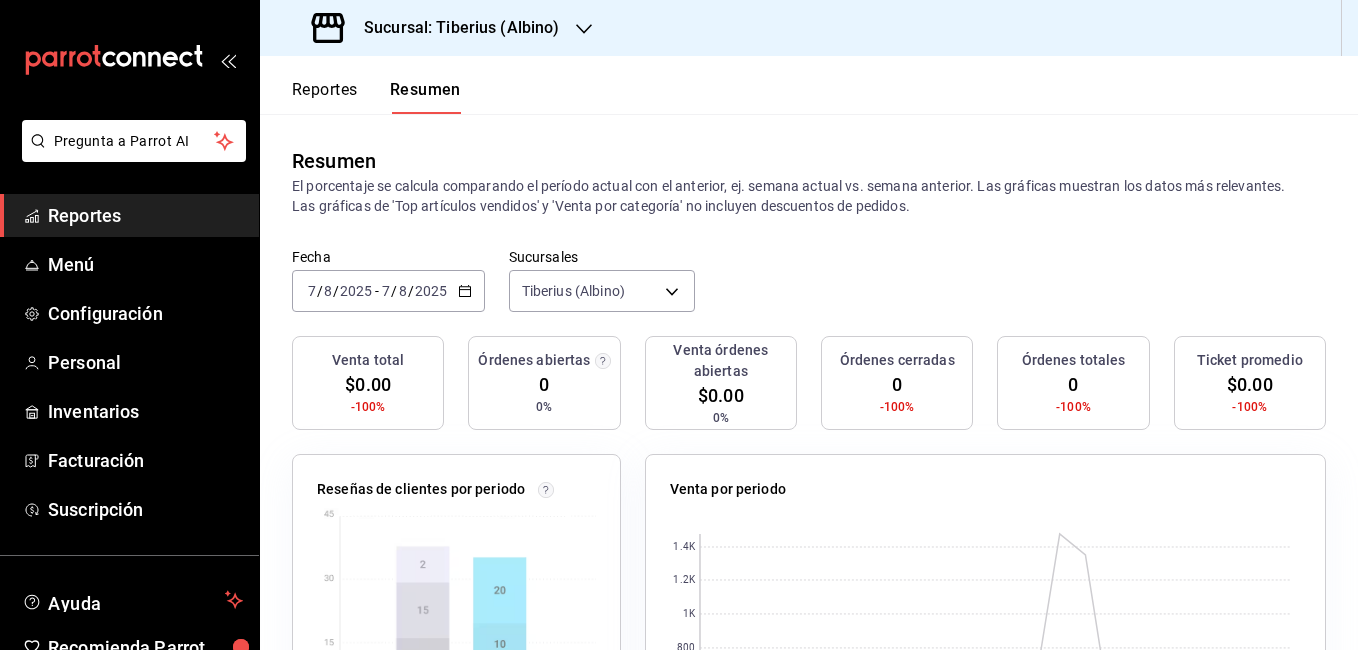 click on "Reportes" at bounding box center (325, 97) 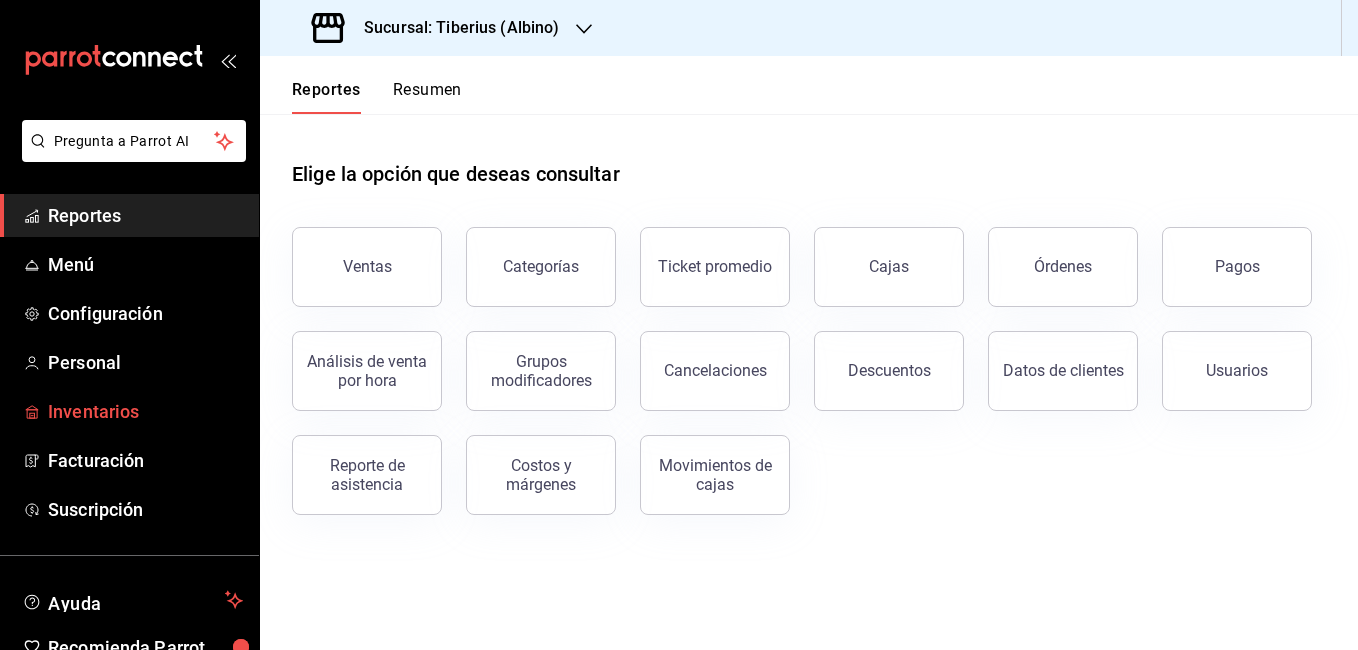 click on "Inventarios" at bounding box center [145, 411] 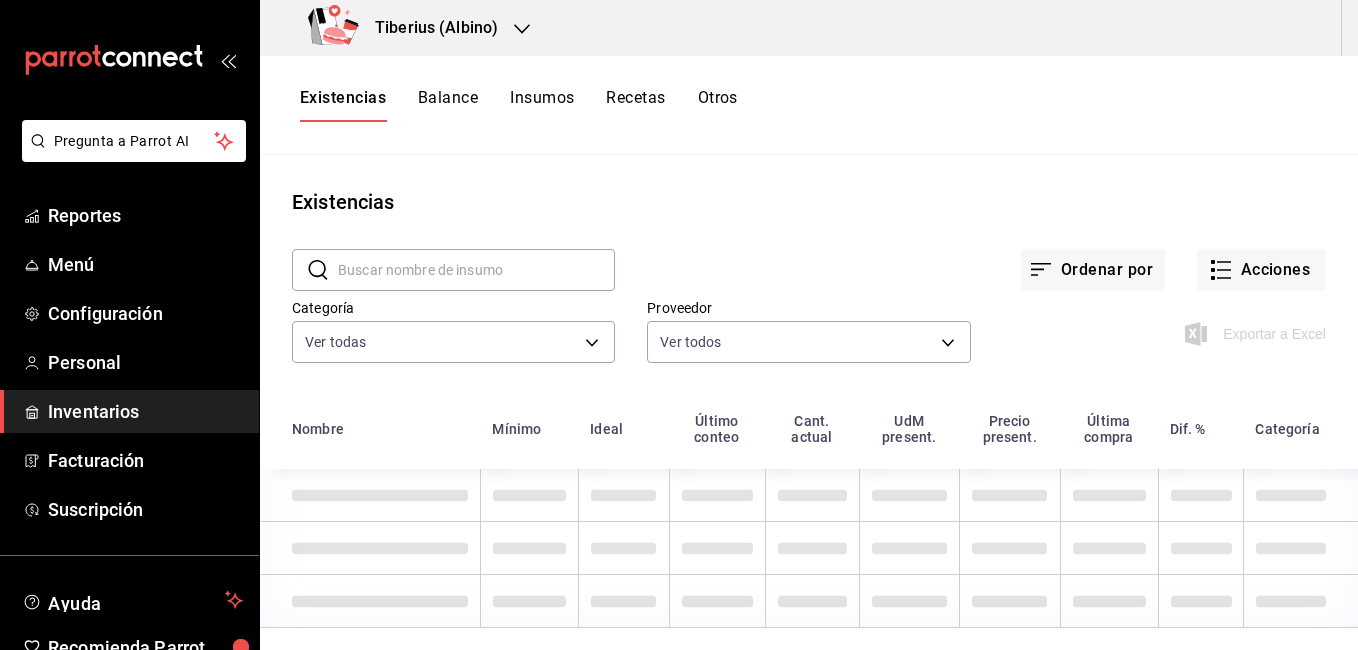 click on "Otros" at bounding box center (718, 105) 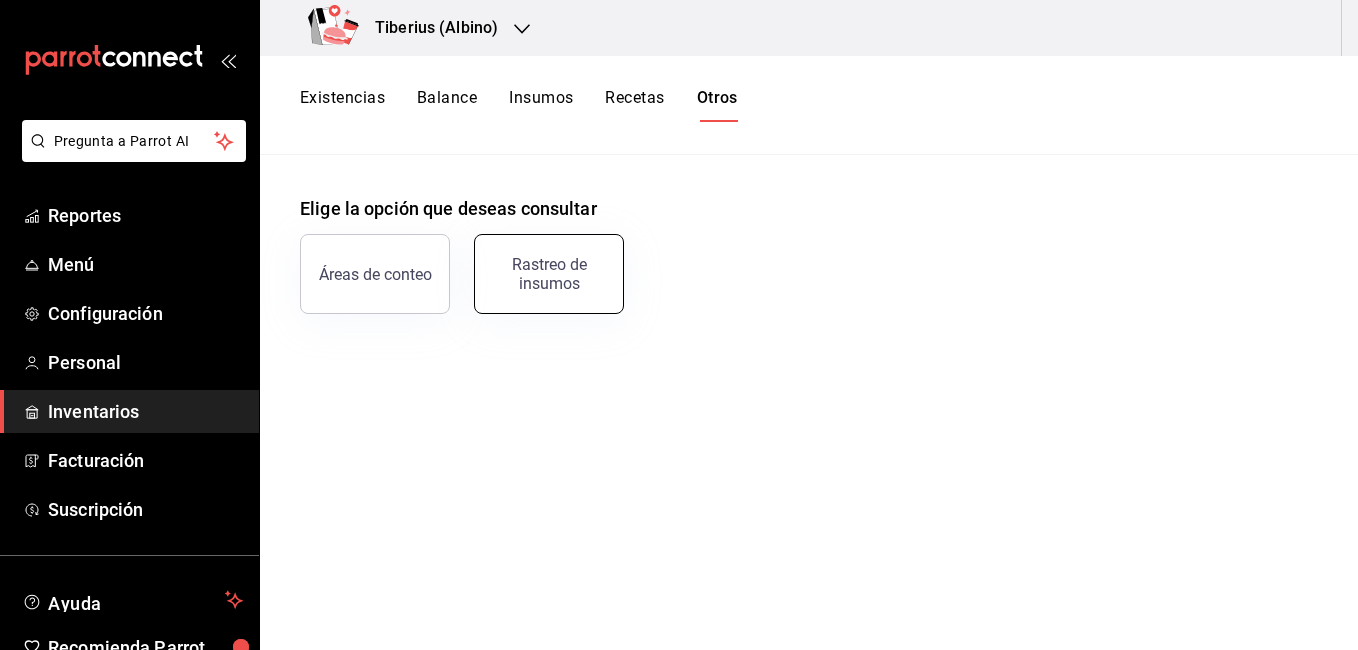 click on "Rastreo de insumos" at bounding box center [549, 274] 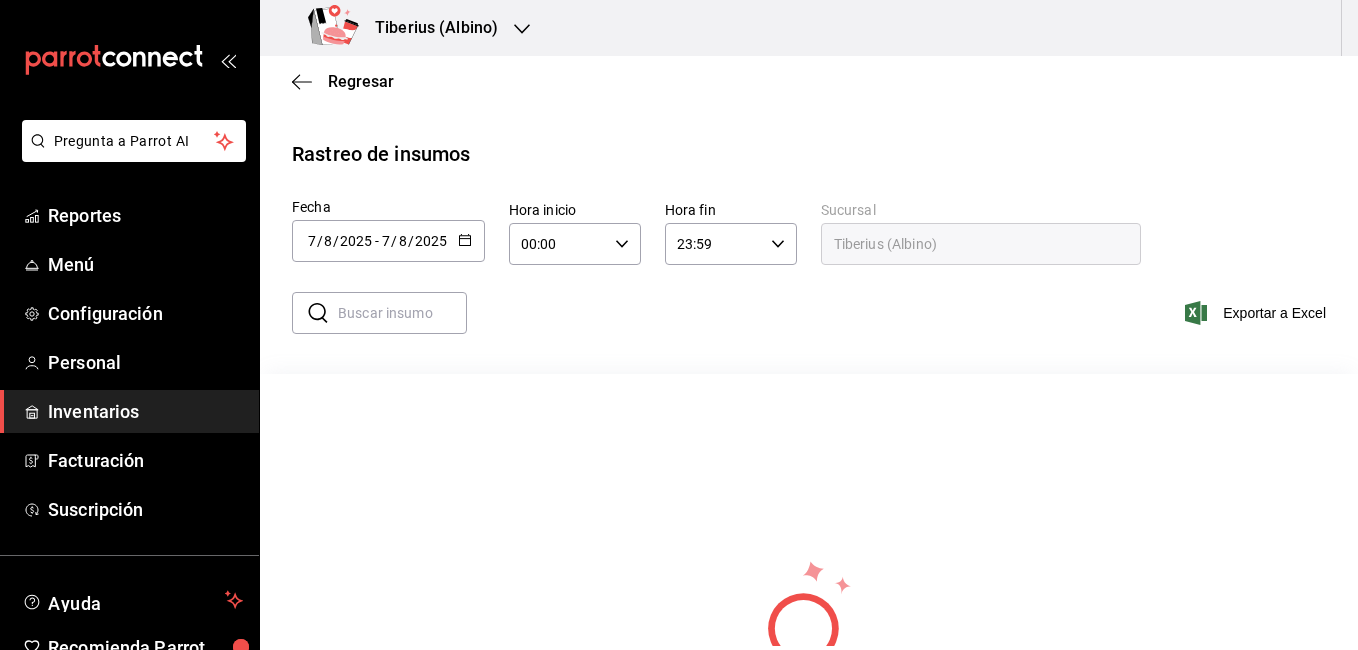 click 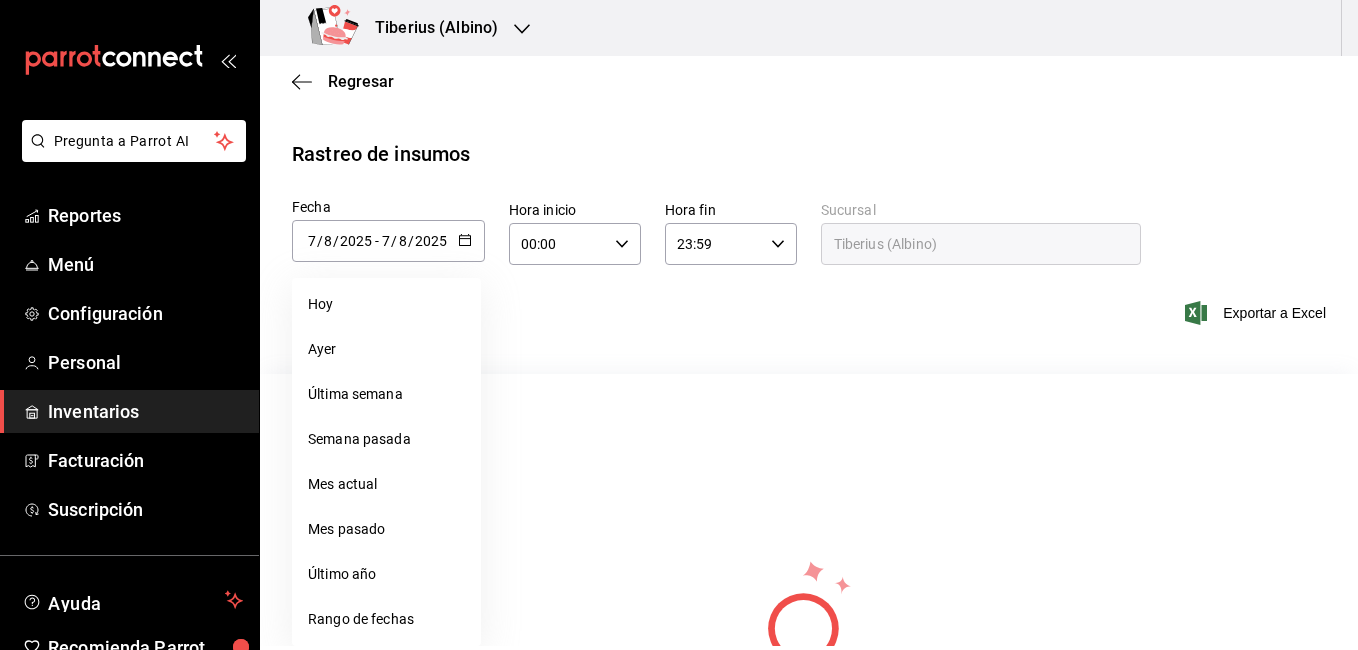 drag, startPoint x: 407, startPoint y: 354, endPoint x: 401, endPoint y: 339, distance: 16.155495 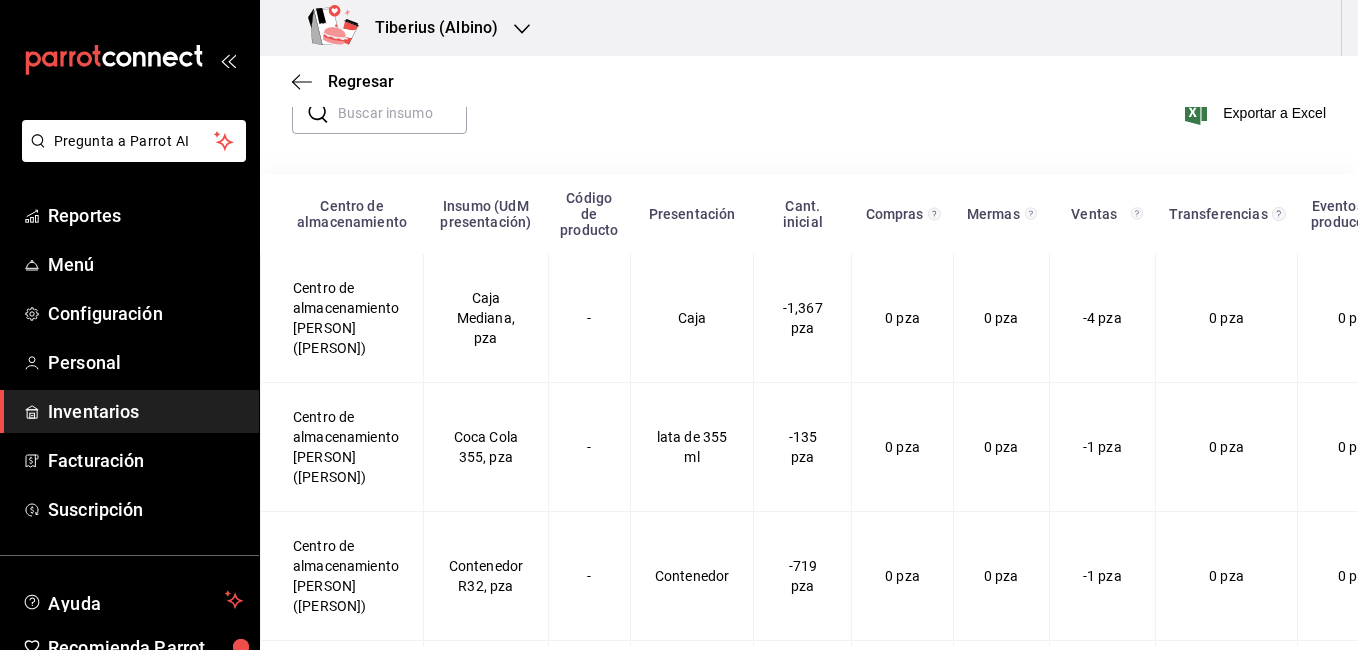 scroll, scrollTop: 100, scrollLeft: 0, axis: vertical 